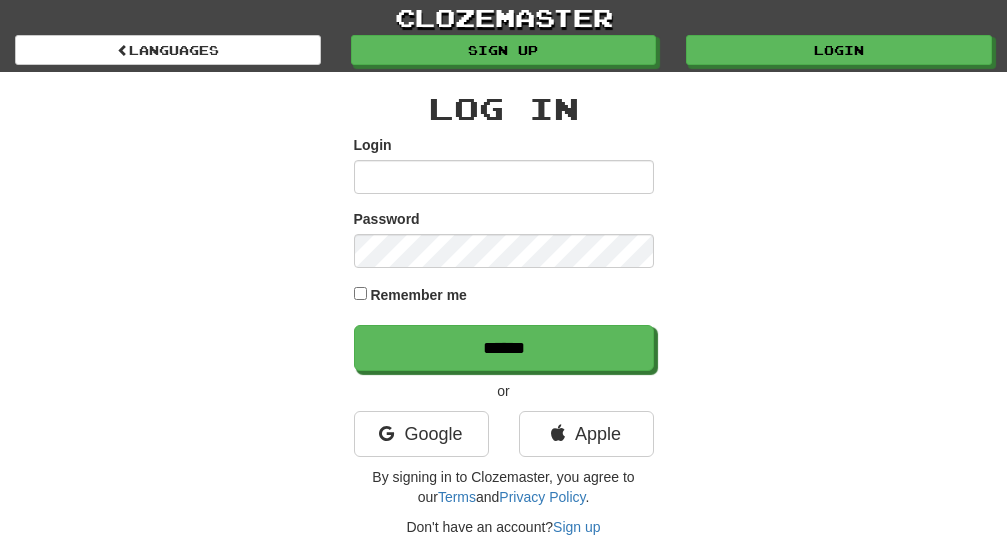 scroll, scrollTop: 0, scrollLeft: 0, axis: both 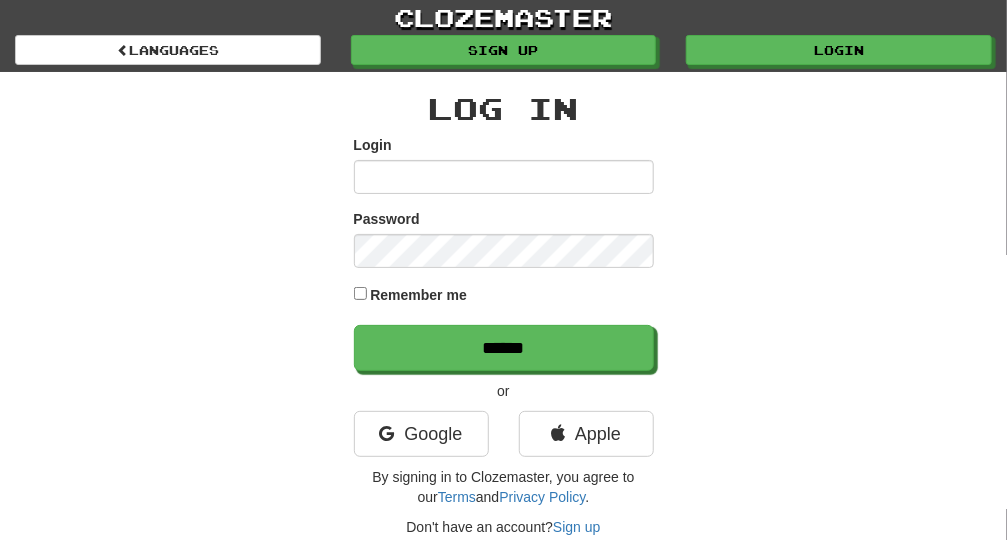 type on "**********" 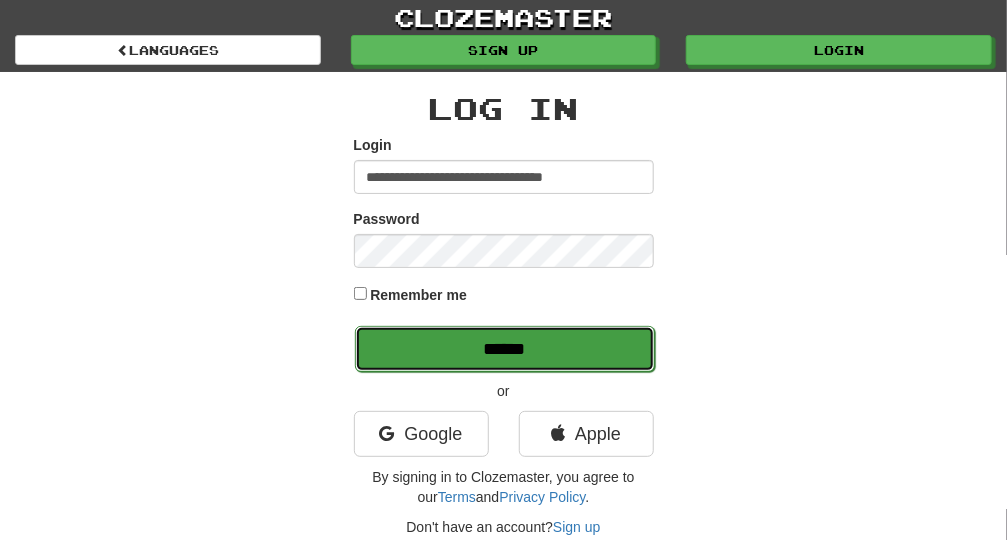 click on "******" at bounding box center (505, 349) 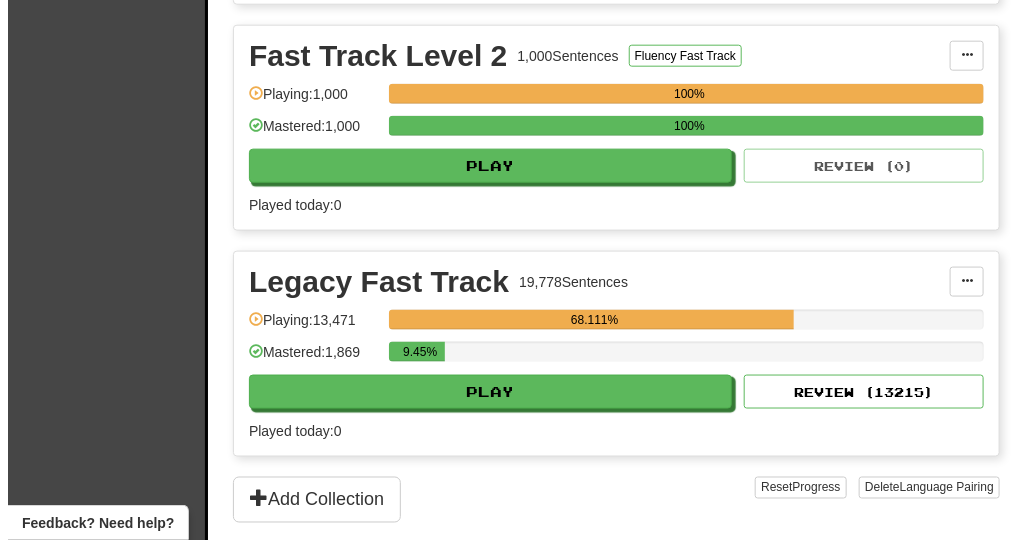 scroll, scrollTop: 760, scrollLeft: 0, axis: vertical 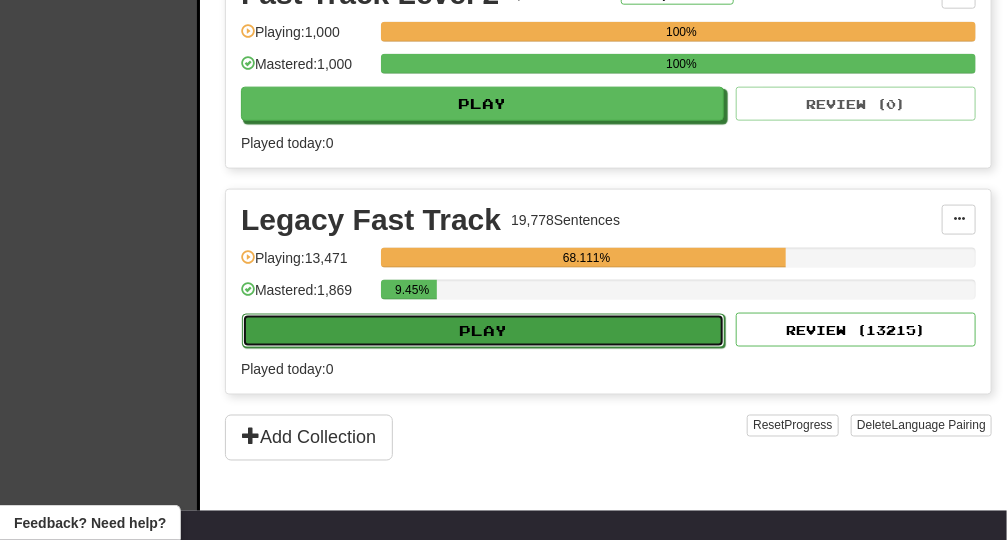 click on "Play" at bounding box center (483, 331) 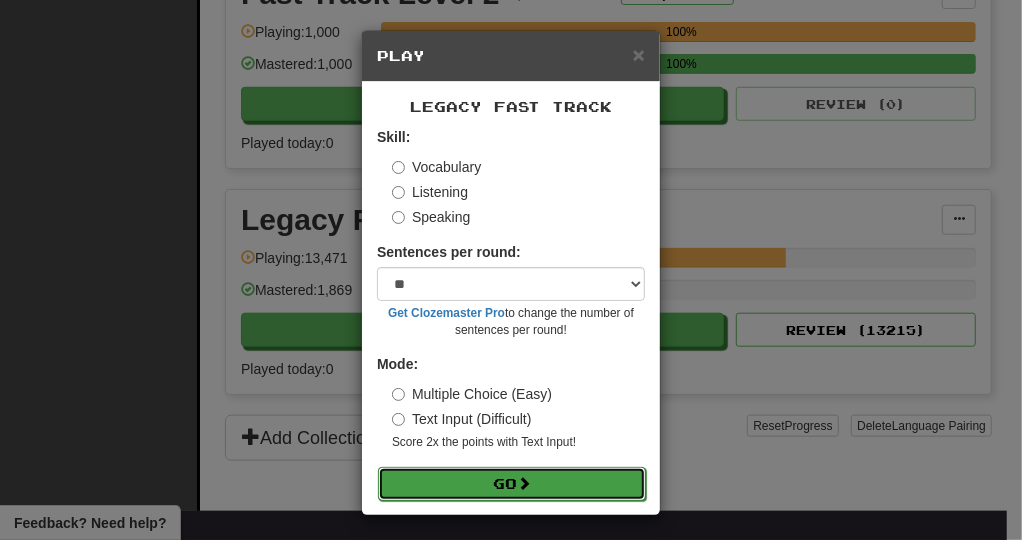 click on "Go" at bounding box center [512, 484] 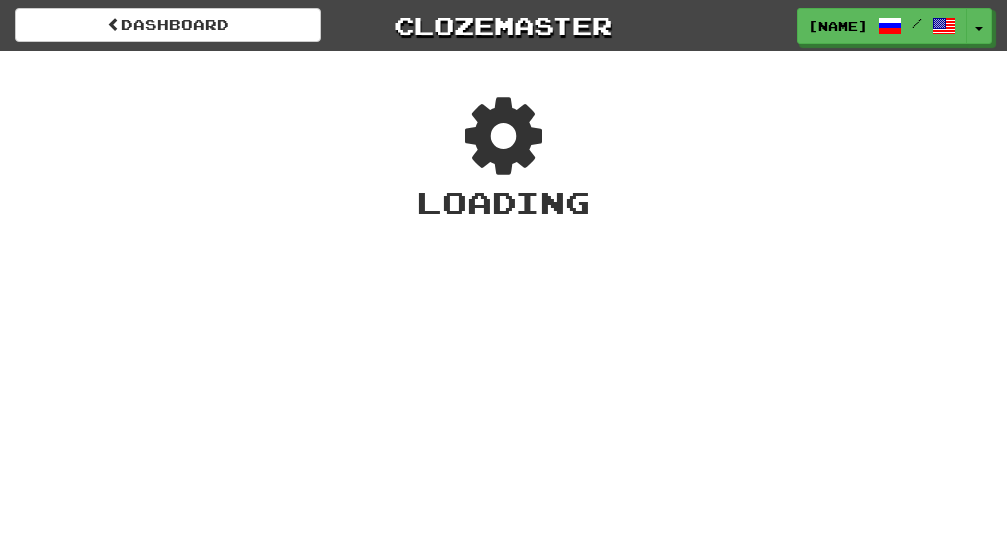 scroll, scrollTop: 0, scrollLeft: 0, axis: both 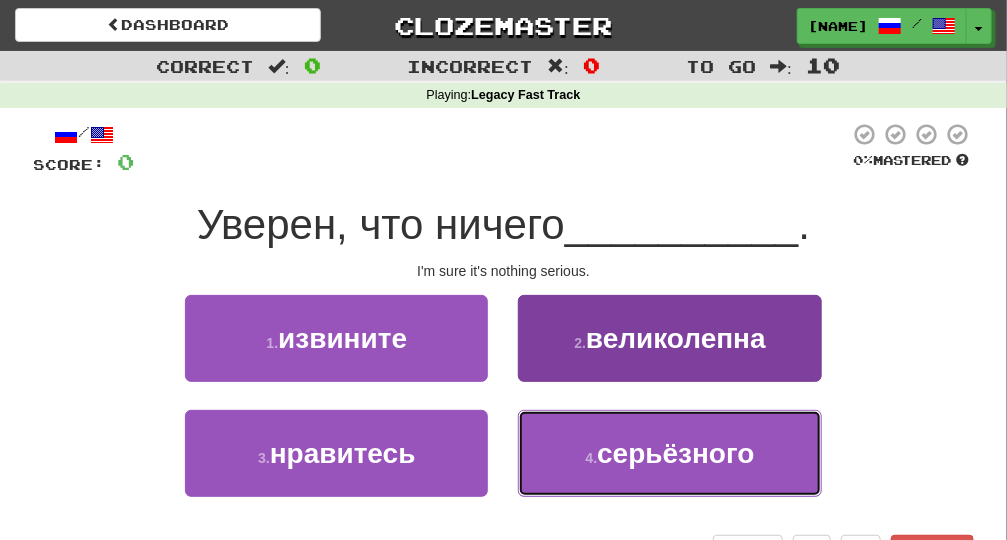 click on "4 .  серьёзного" at bounding box center (669, 453) 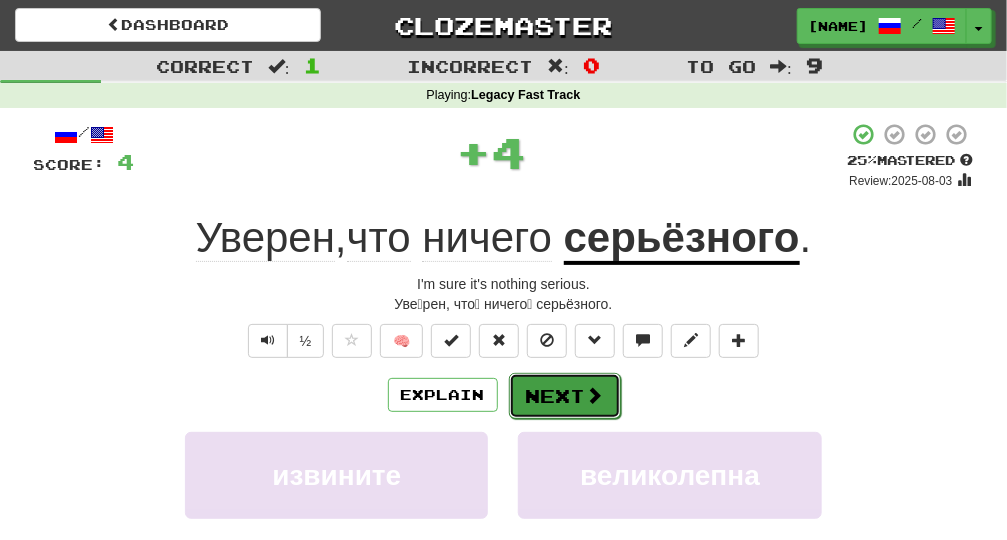 click on "Next" at bounding box center [565, 396] 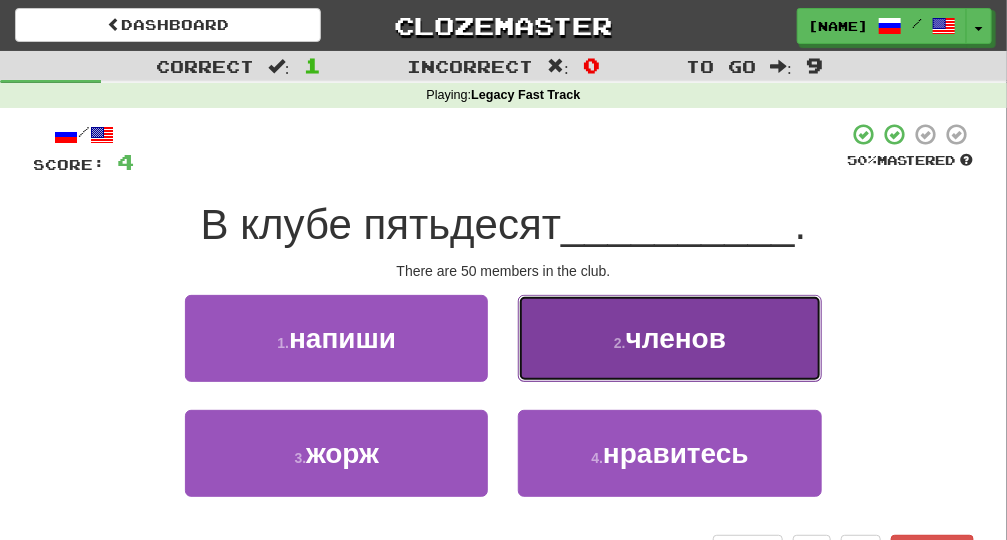 click on "2 .  членов" at bounding box center [669, 338] 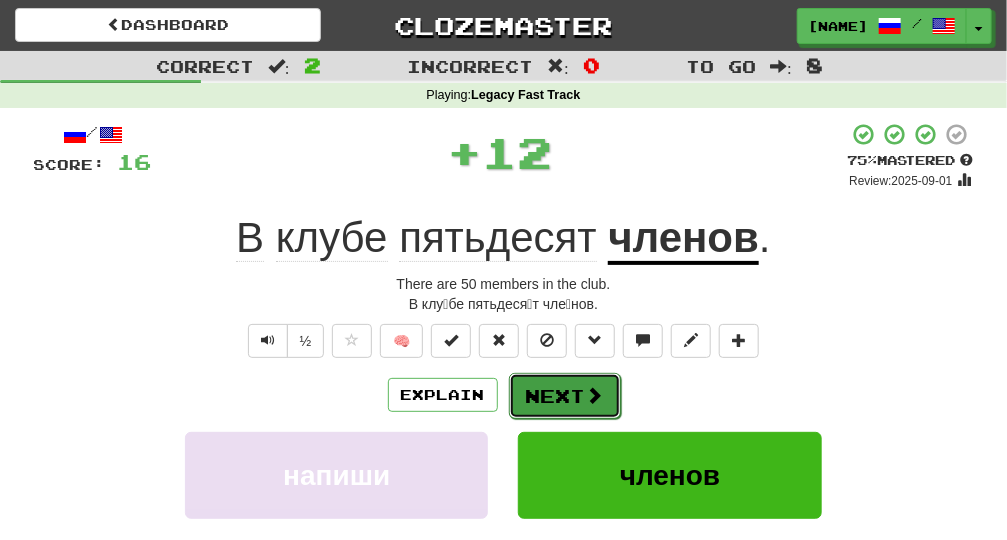 click on "Next" at bounding box center [565, 396] 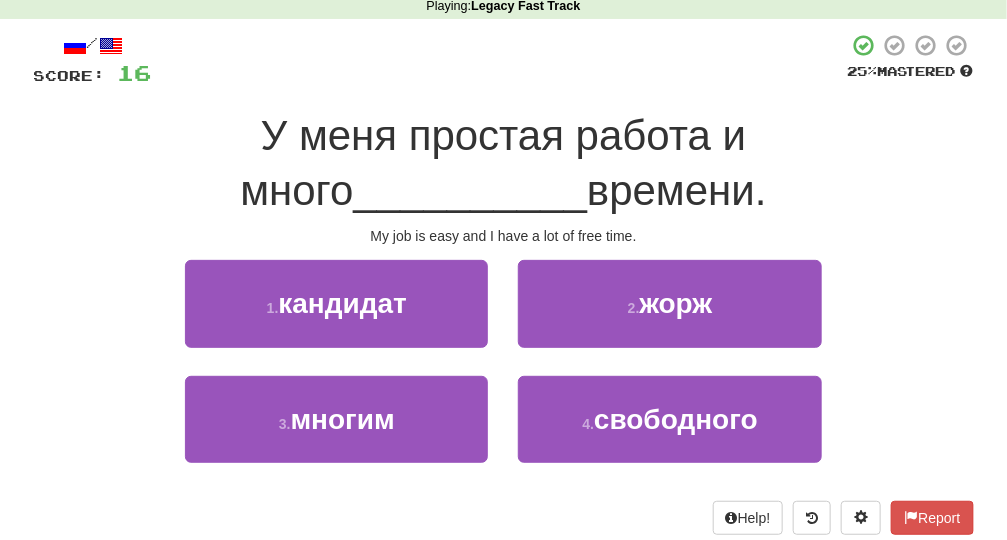 scroll, scrollTop: 89, scrollLeft: 0, axis: vertical 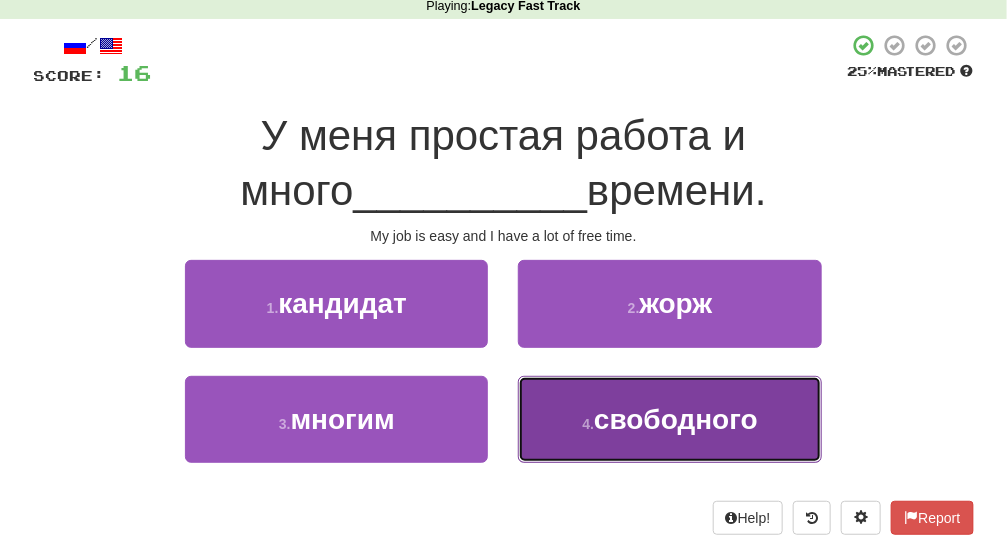 click on "4 .  свободного" at bounding box center (669, 419) 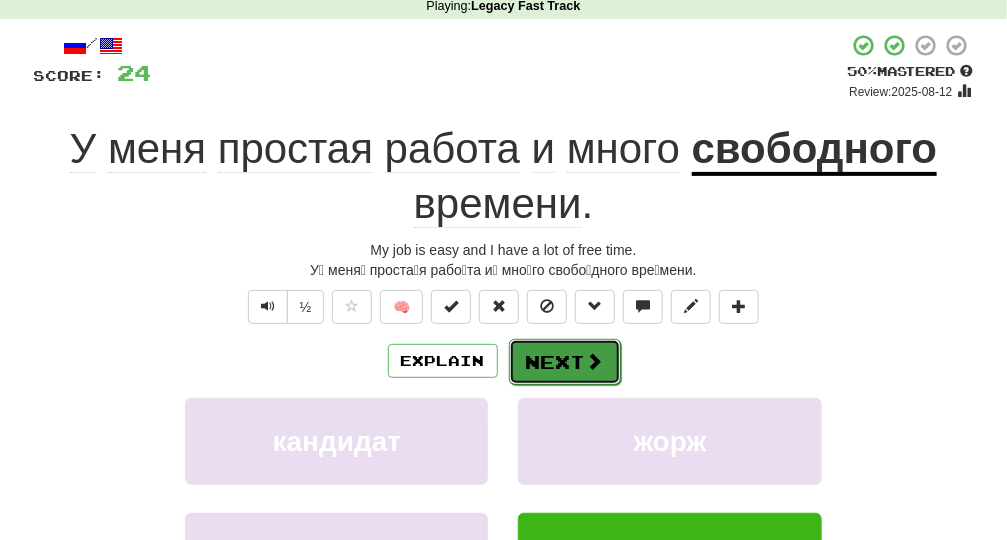 click at bounding box center [595, 361] 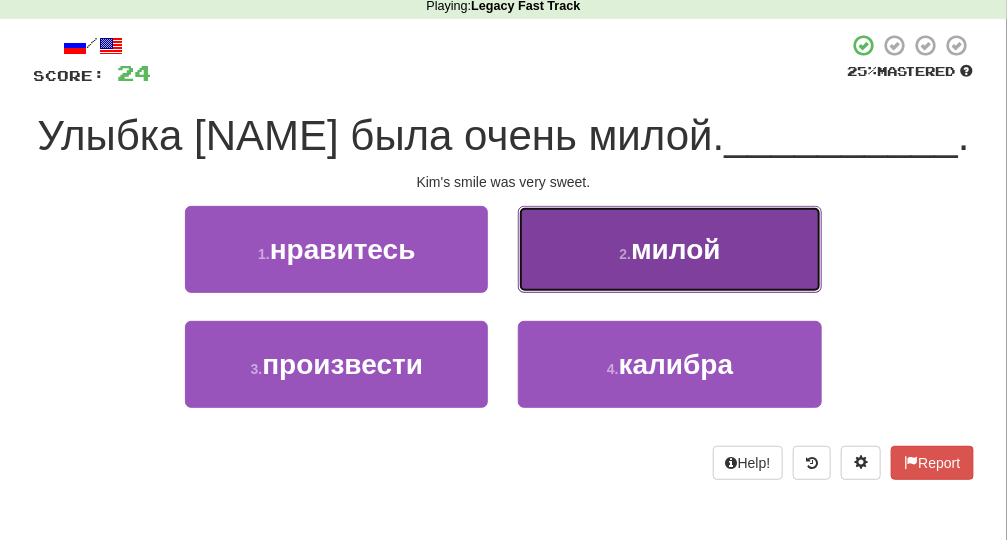 click on "2 .  милой" at bounding box center (669, 249) 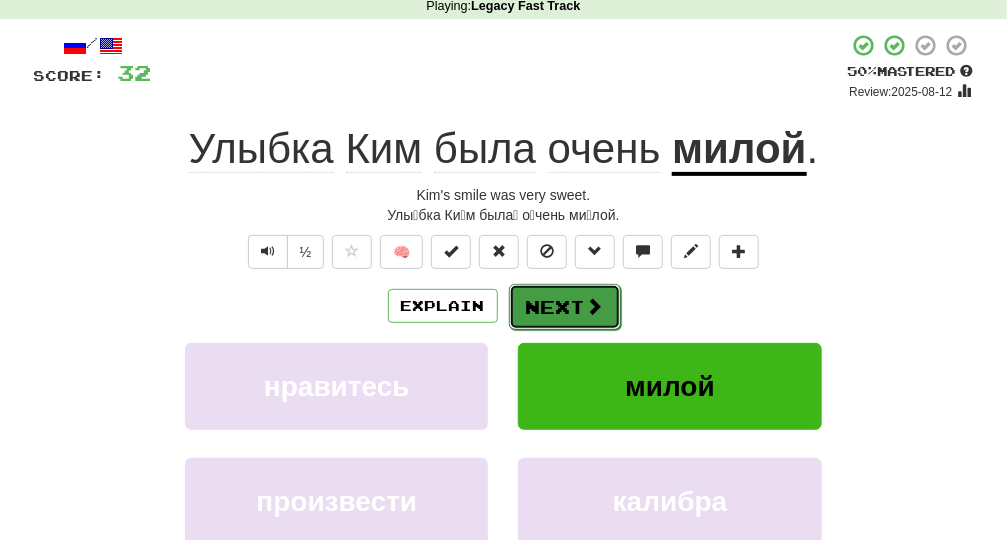 click on "Next" at bounding box center (565, 307) 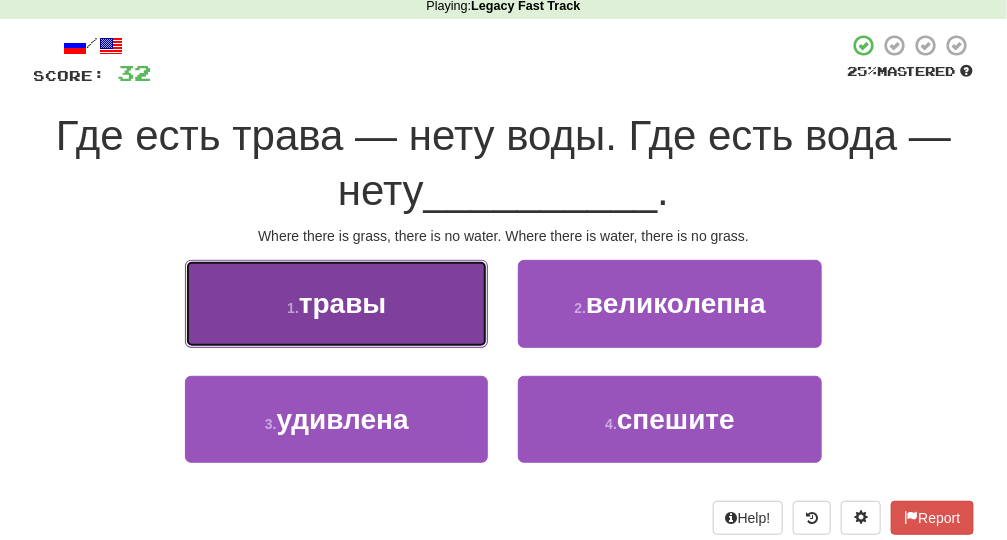 click on "1 .  травы" at bounding box center (336, 303) 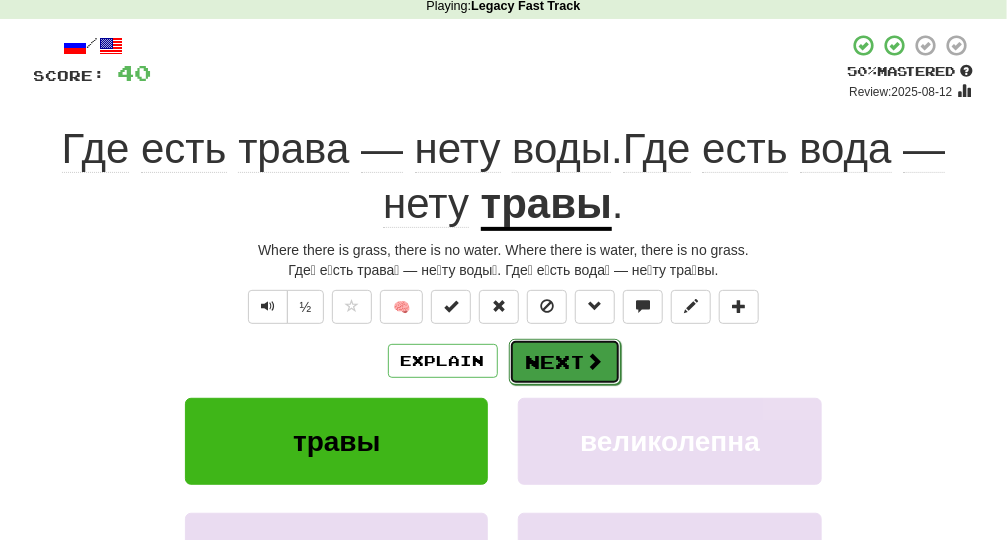 click on "Next" at bounding box center (565, 362) 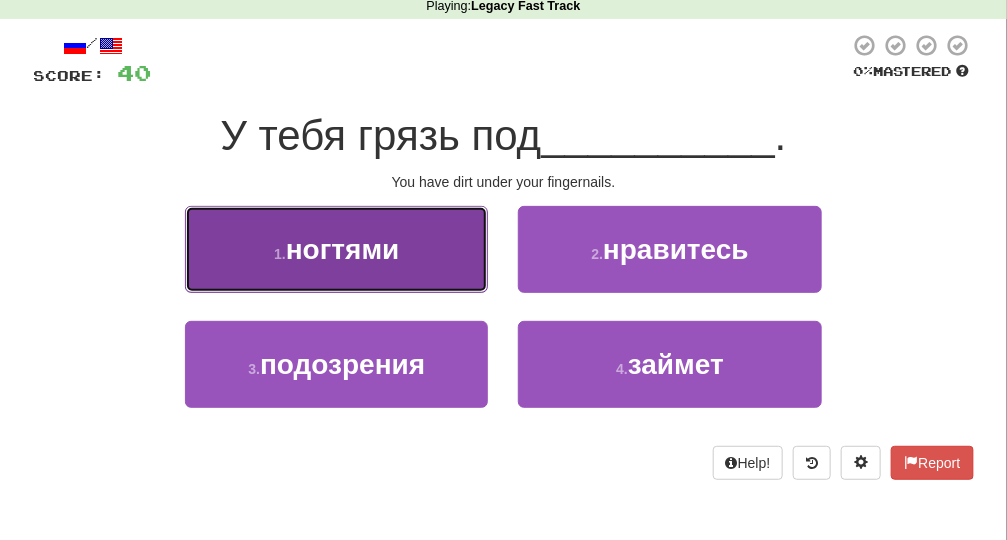 click on "1 .  ногтями" at bounding box center [336, 249] 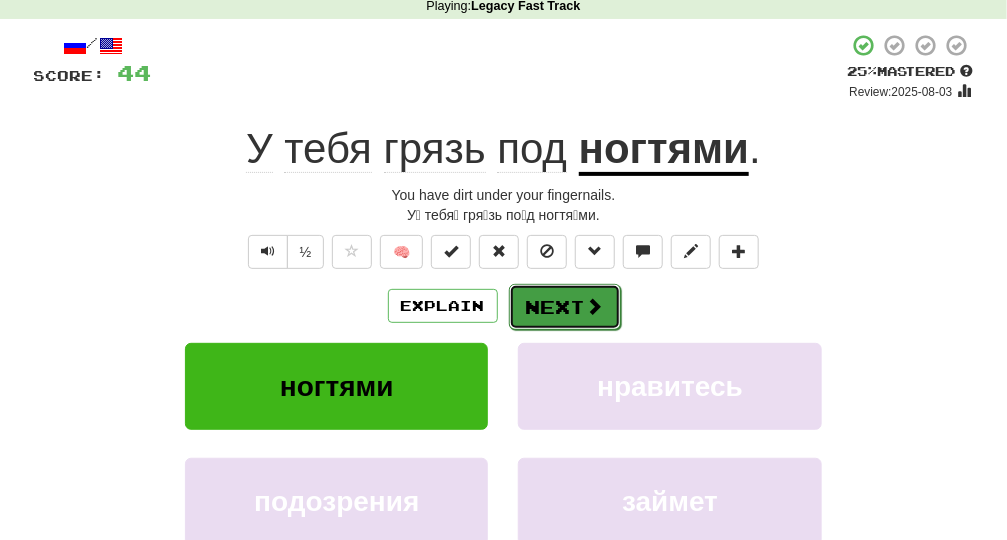 click on "Next" at bounding box center (565, 307) 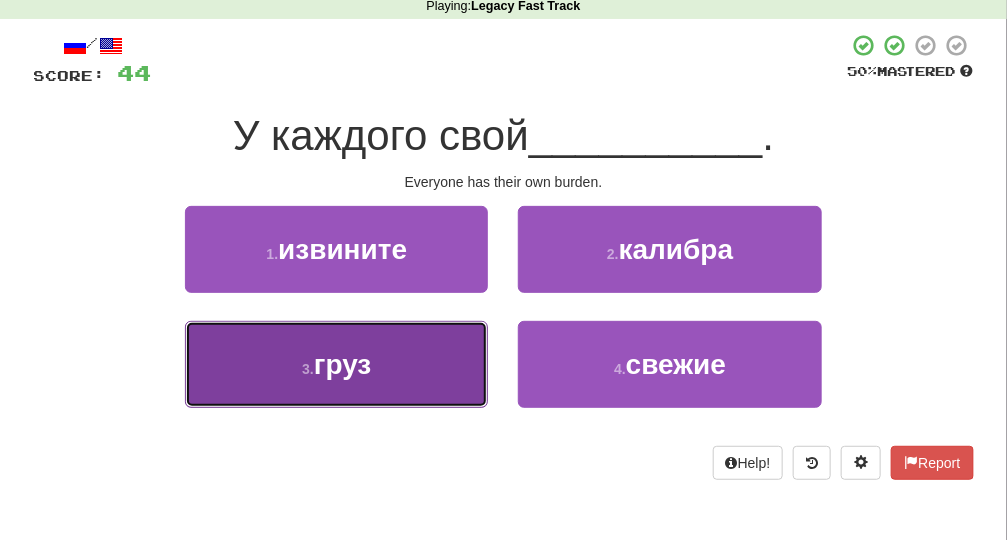 click on "груз" at bounding box center [343, 364] 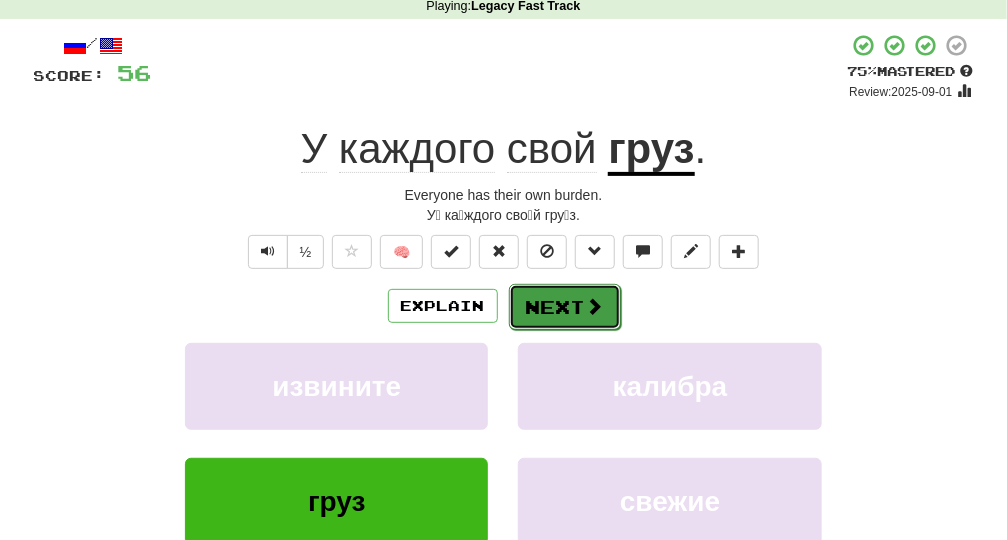 click on "Next" at bounding box center [565, 307] 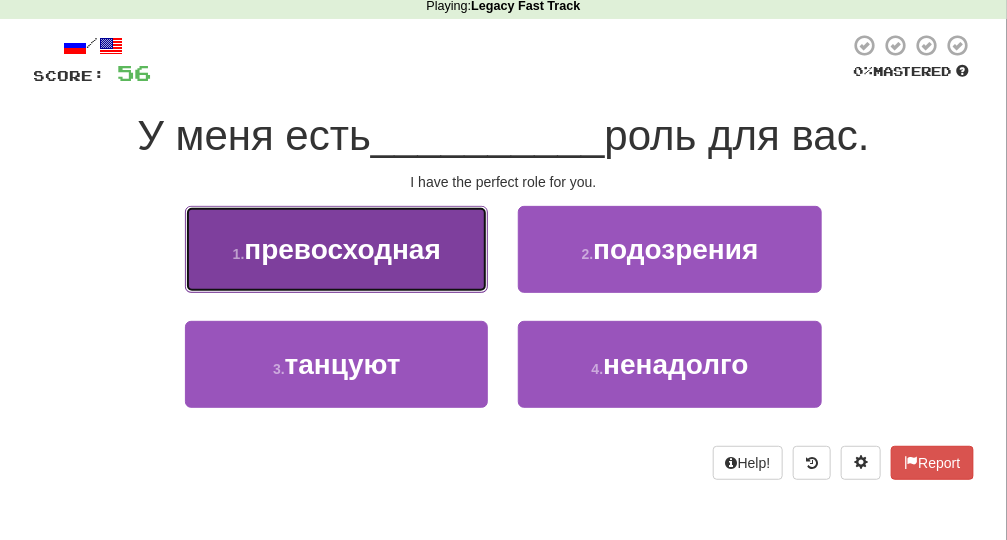 click on "превосходная" at bounding box center (342, 249) 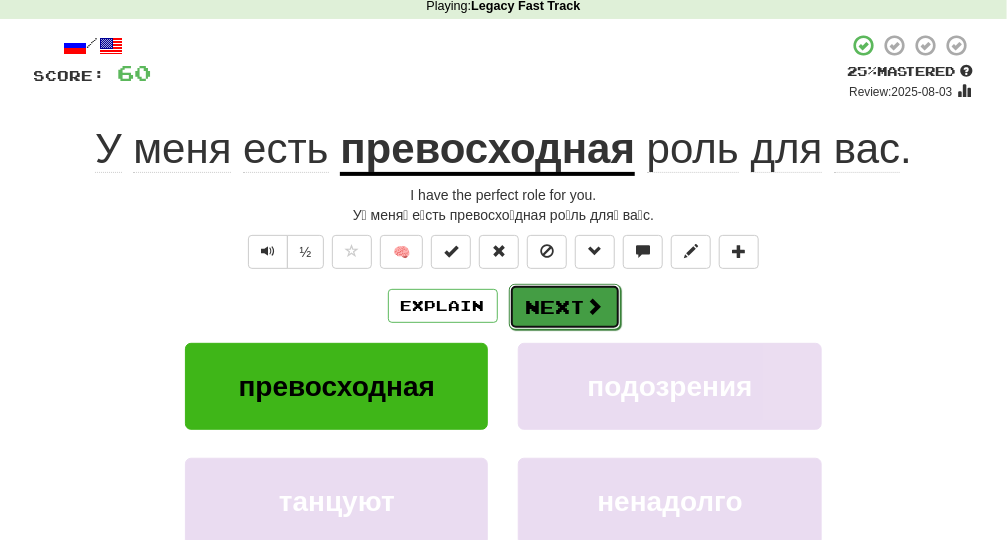 click on "Next" at bounding box center (565, 307) 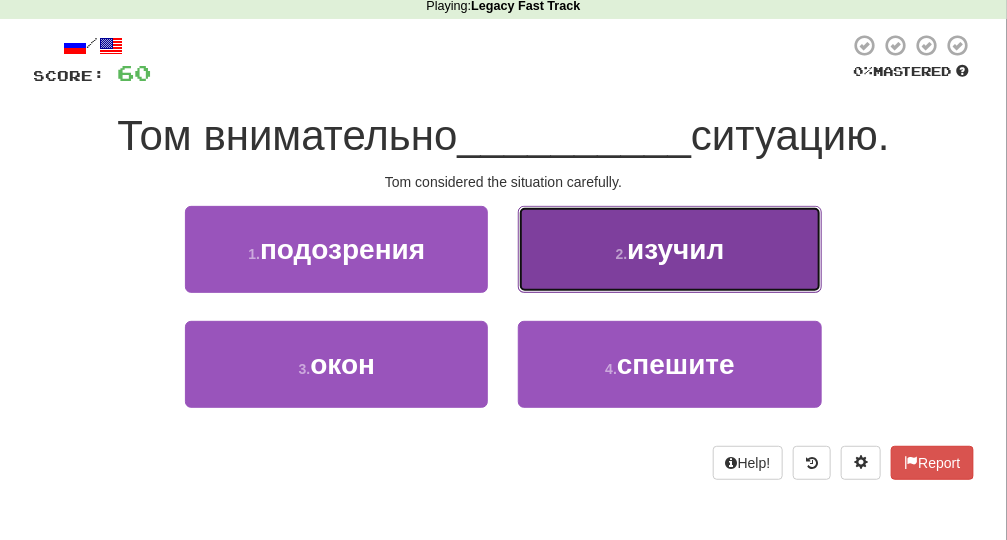 click on "2 .  изучил" at bounding box center (669, 249) 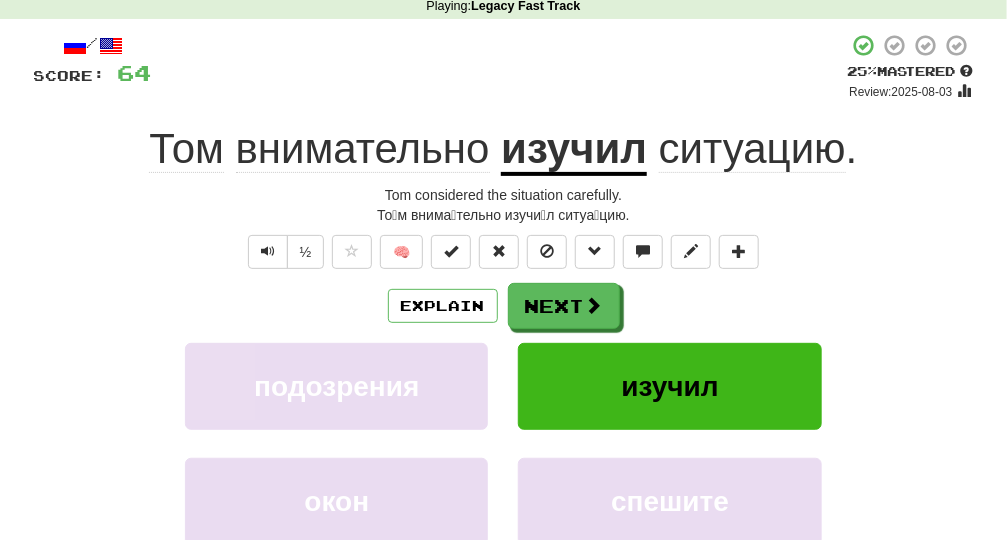 click on "То́м внима́тельно изучи́л ситуа́цию." at bounding box center [504, 215] 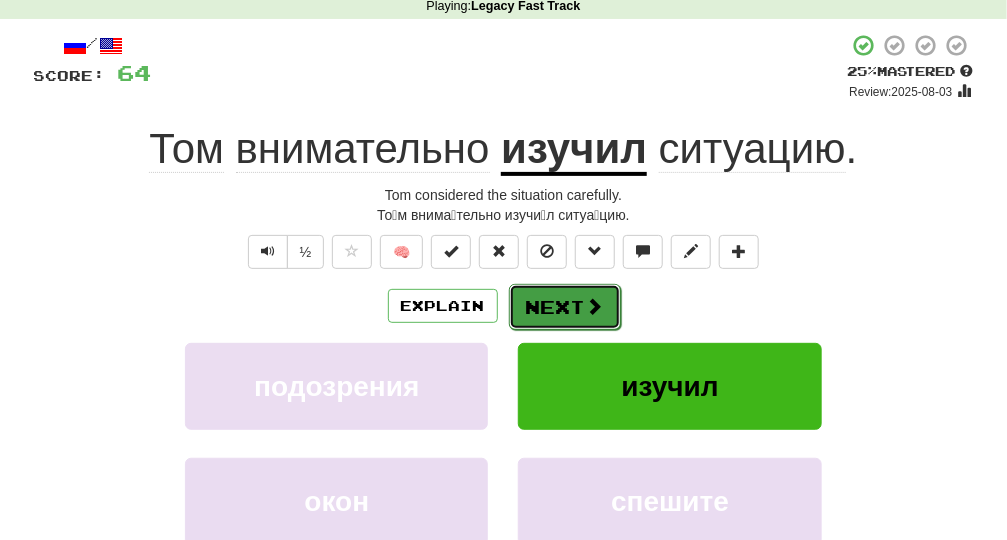 click on "Next" at bounding box center (565, 307) 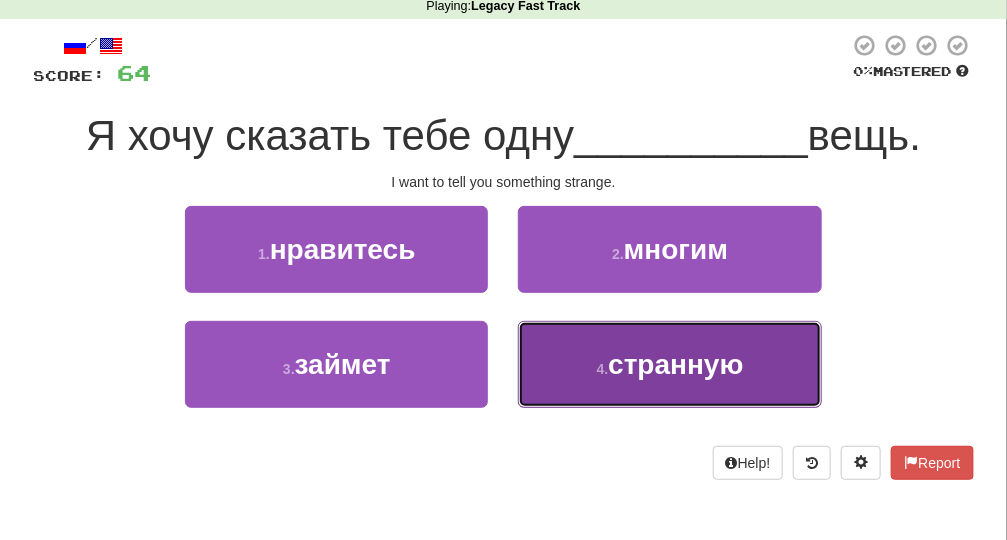 click on "4 .  странную" at bounding box center (669, 364) 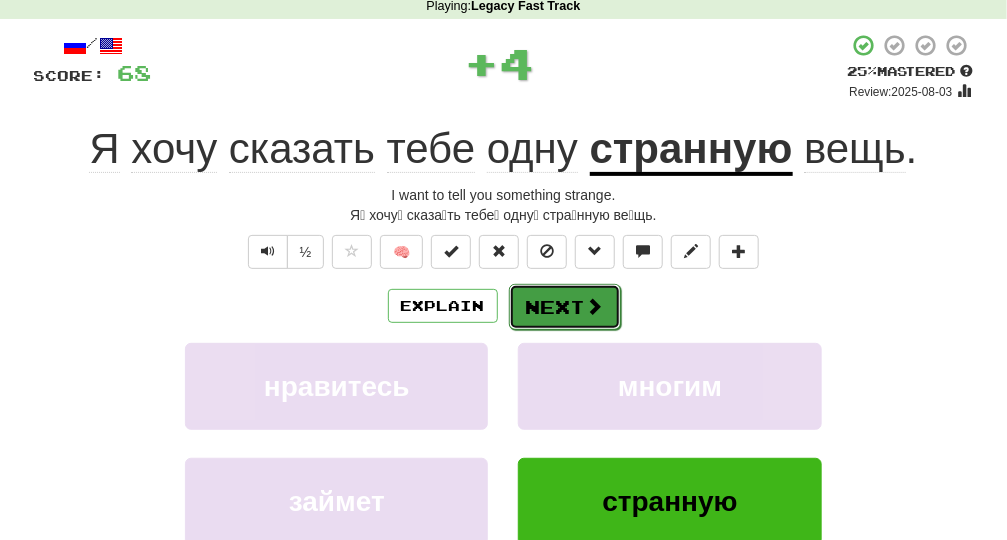 click on "Next" at bounding box center (565, 307) 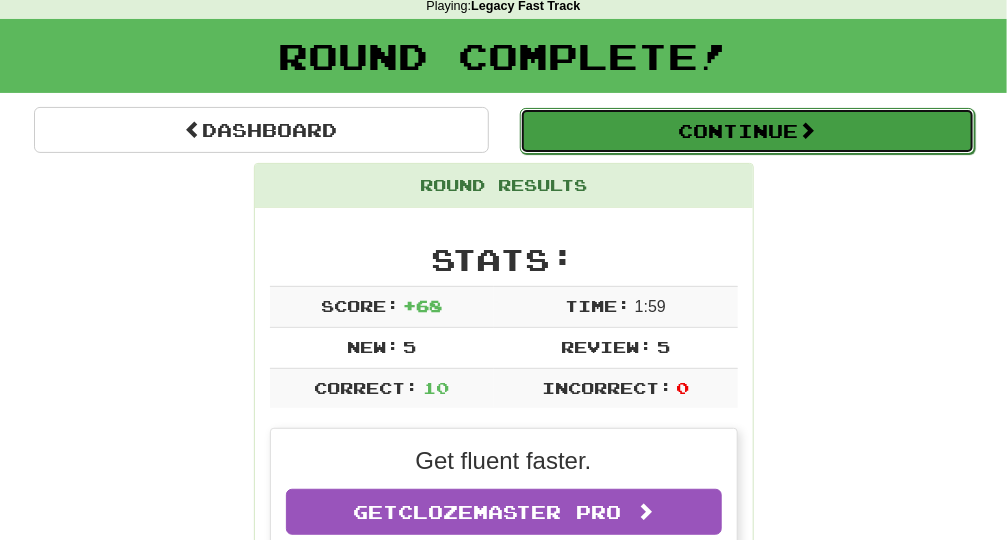click on "Continue" at bounding box center [747, 131] 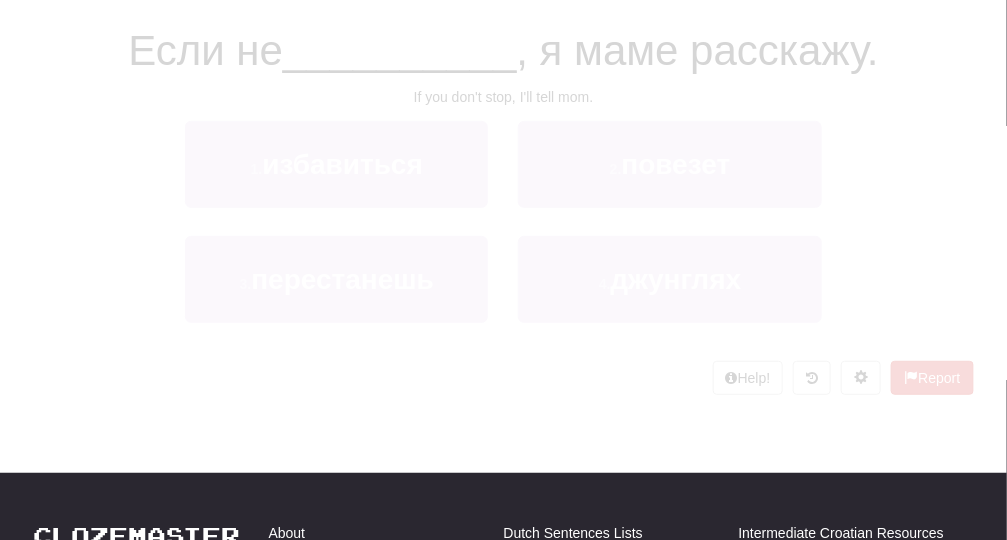 scroll, scrollTop: 89, scrollLeft: 0, axis: vertical 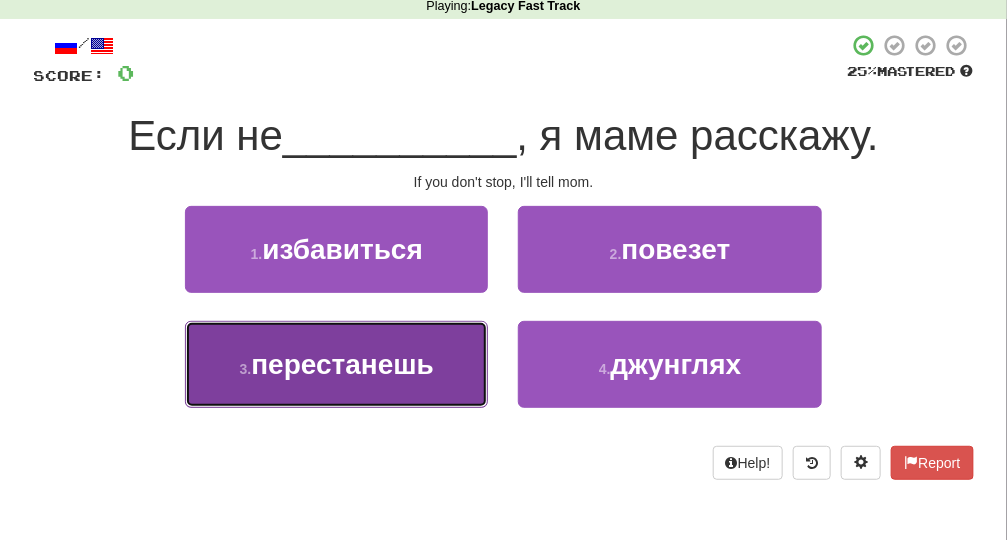 click on "3 .  перестанешь" at bounding box center [336, 364] 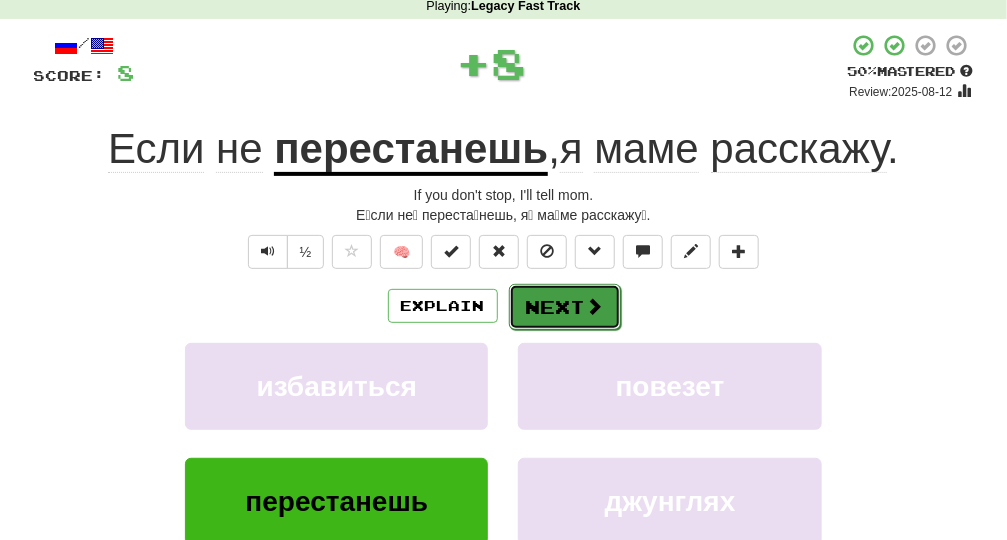 click on "Next" at bounding box center (565, 307) 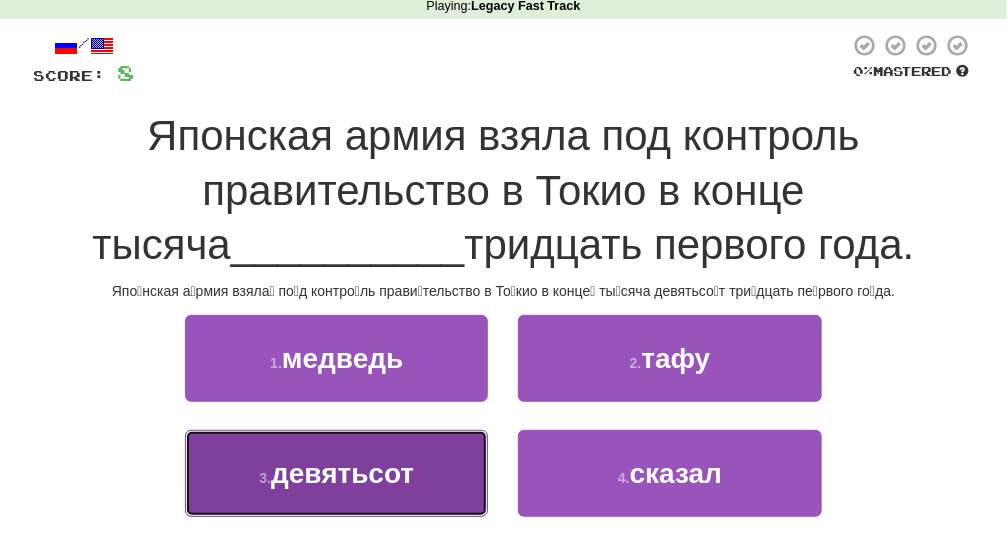 click on "3 .  девятьсот" at bounding box center (336, 473) 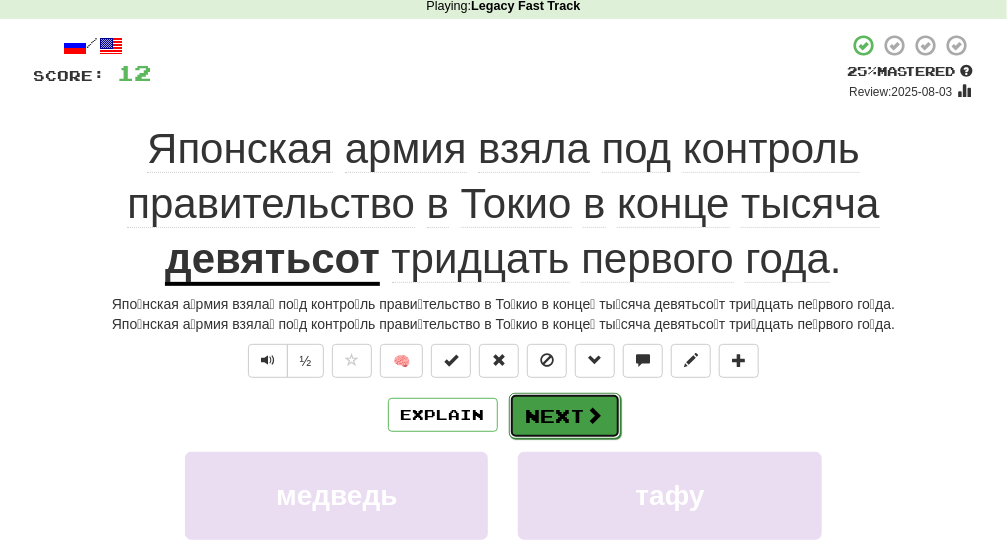 click on "Next" at bounding box center [565, 416] 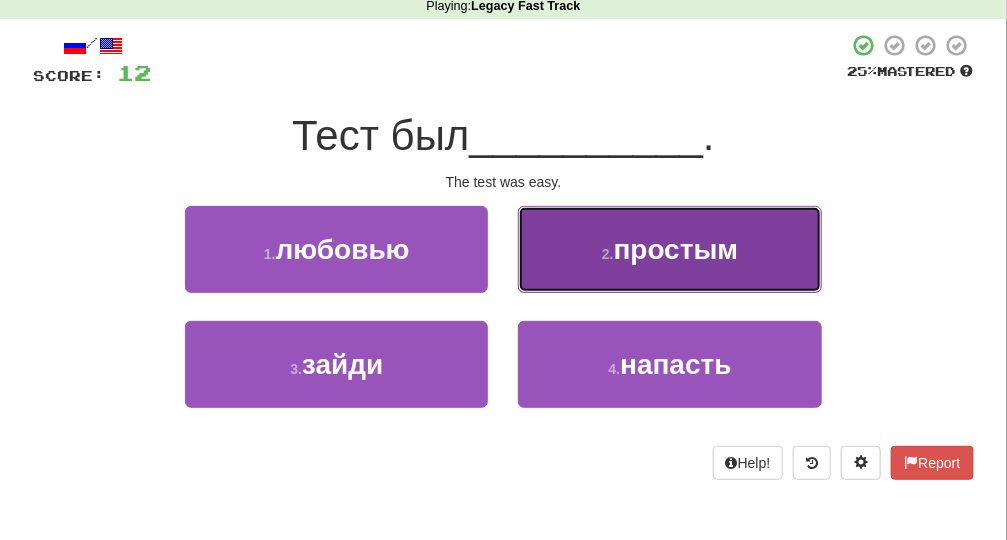 click on "2 .  простым" at bounding box center (669, 249) 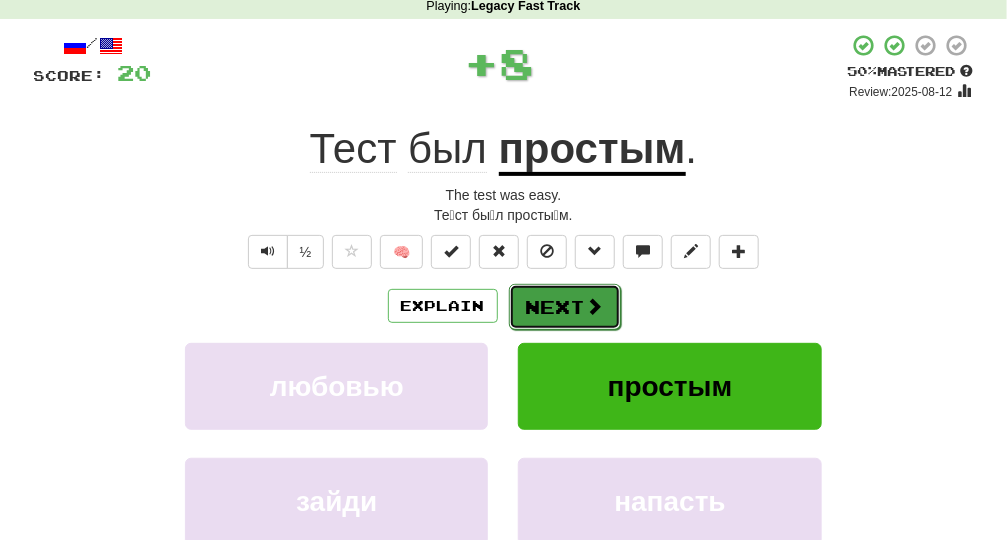 click on "Next" at bounding box center (565, 307) 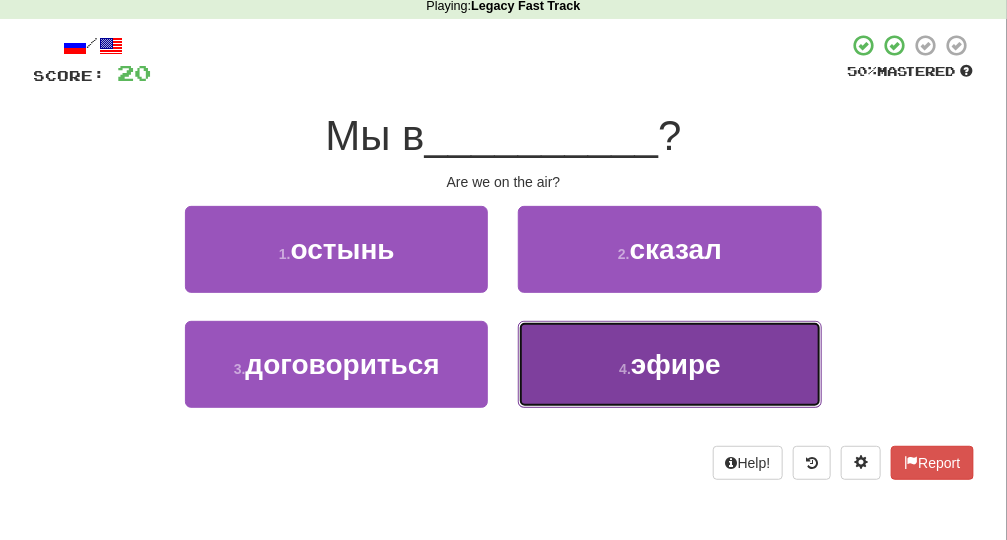 click on "4 .  эфире" at bounding box center (669, 364) 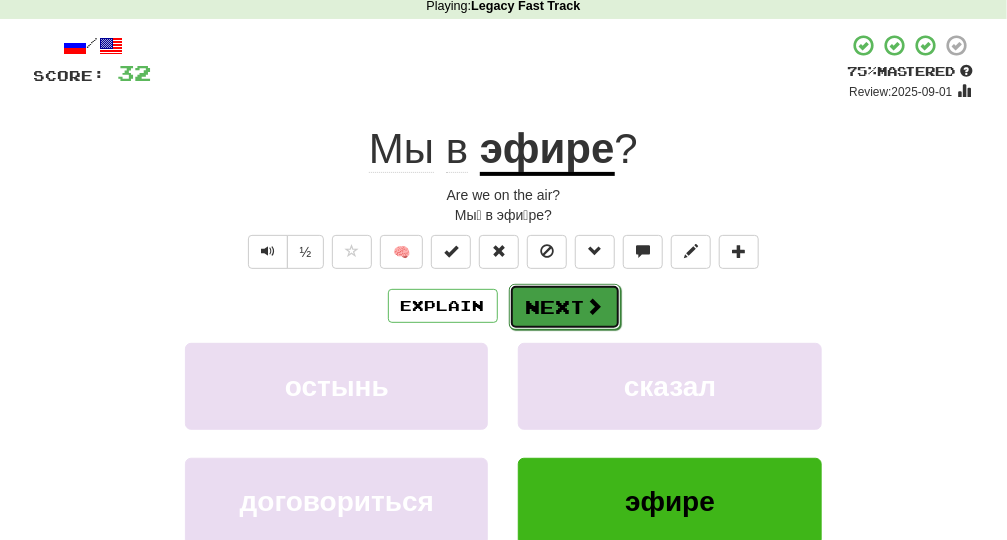 click at bounding box center (595, 306) 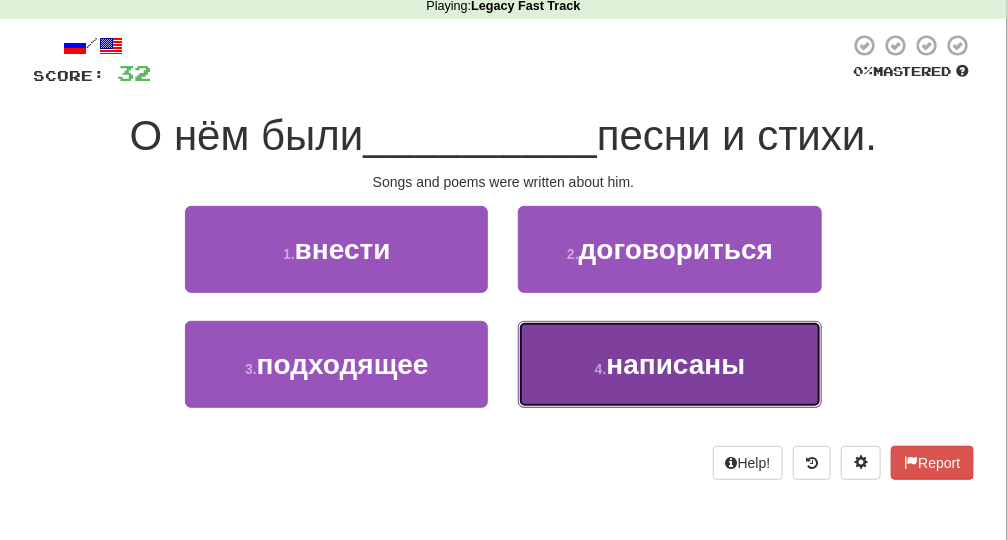 click on "4 .  написаны" at bounding box center [669, 364] 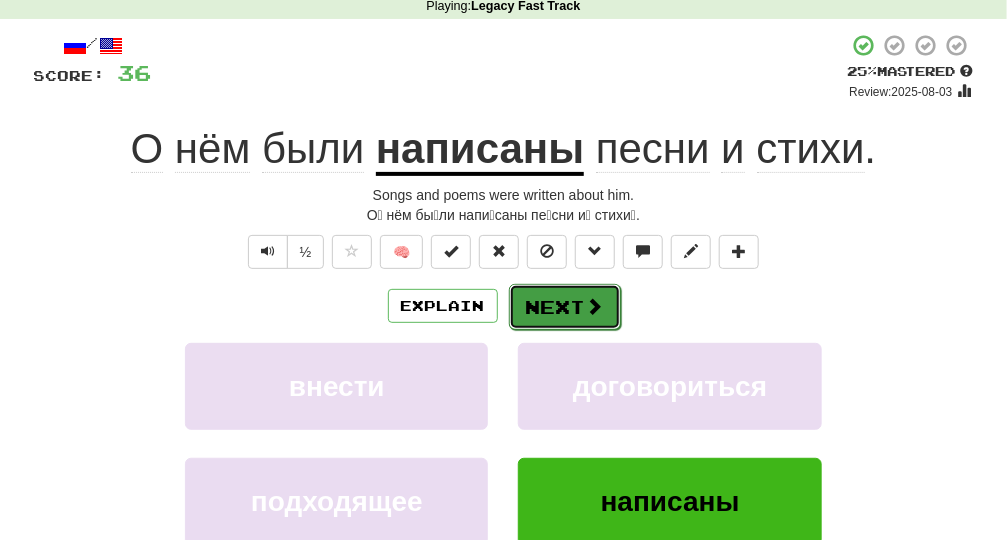 click on "Next" at bounding box center (565, 307) 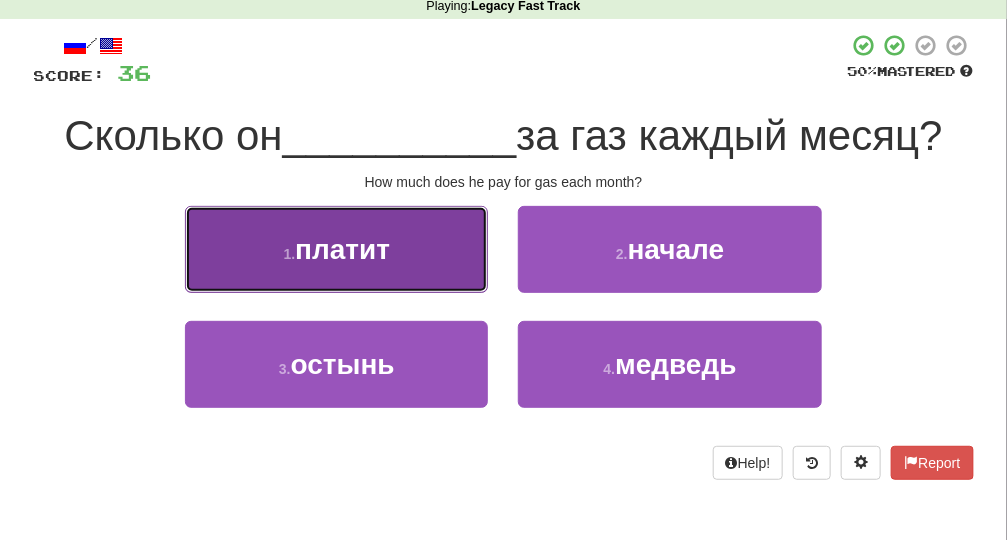 click on "1 .  платит" at bounding box center [336, 249] 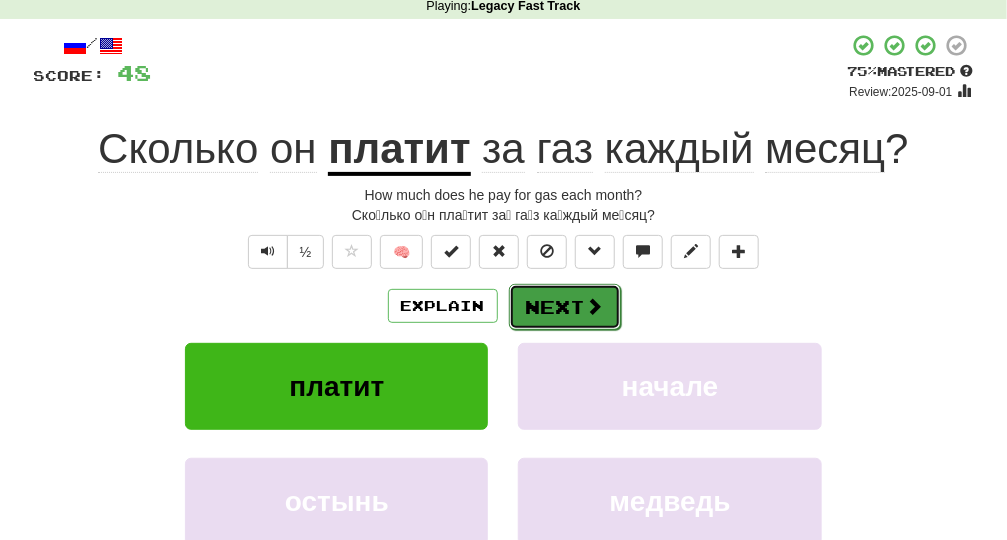 click on "Next" at bounding box center [565, 307] 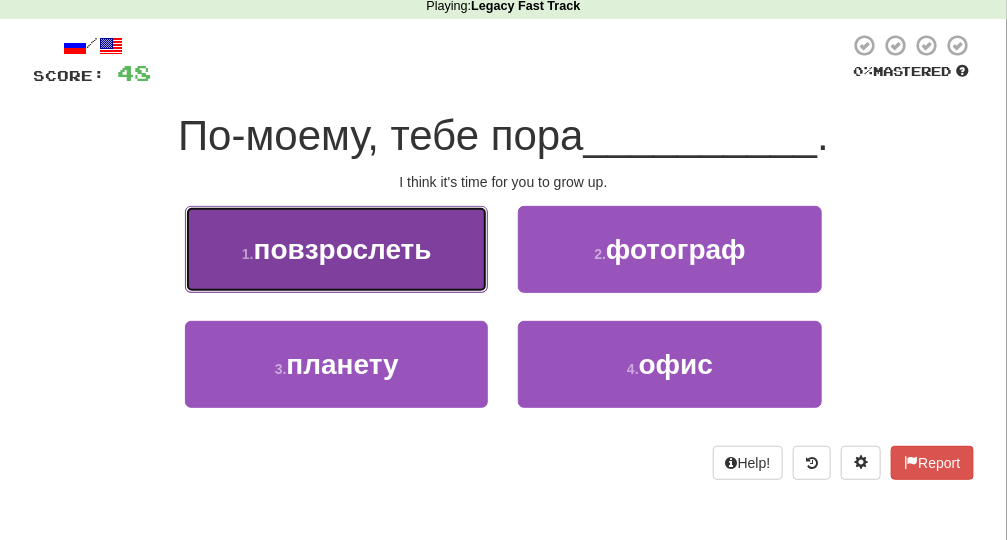 click on "1 .  повзрослеть" at bounding box center [336, 249] 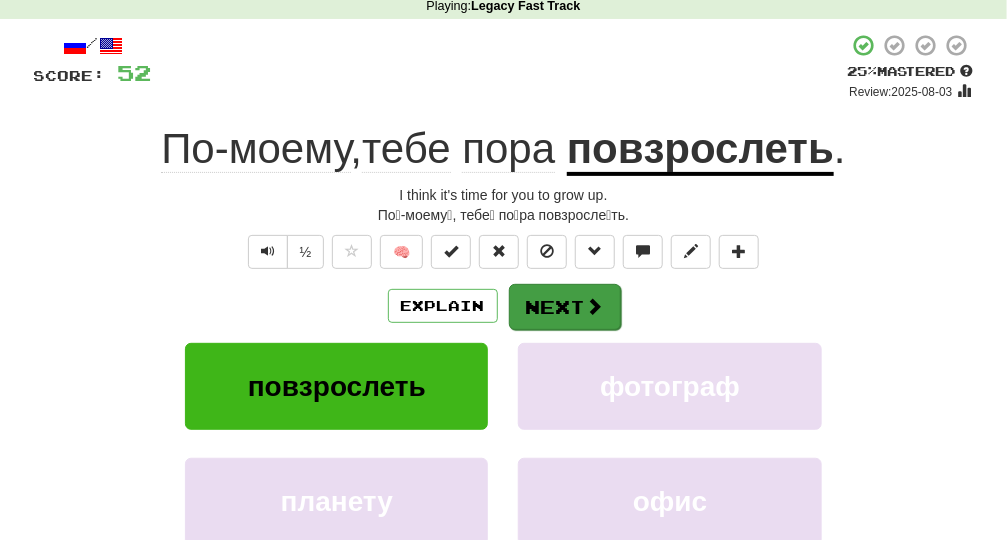 click on "Next" at bounding box center (565, 307) 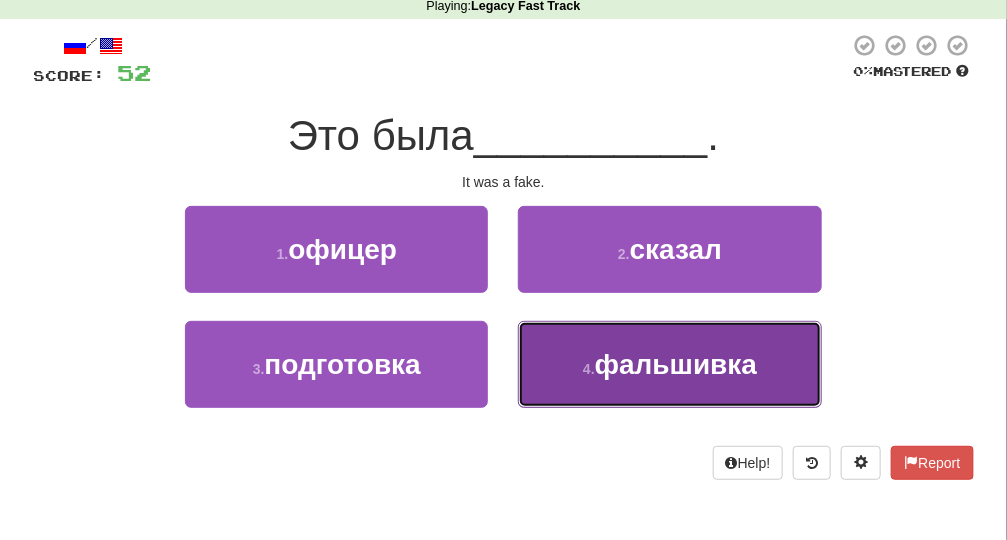 click on "4 .  фальшивка" at bounding box center (669, 364) 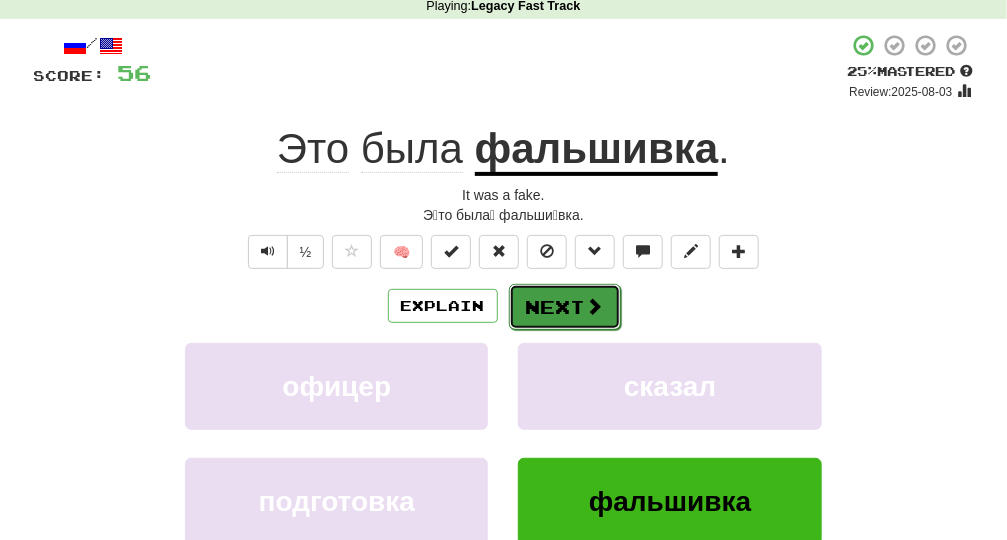 click on "Next" at bounding box center (565, 307) 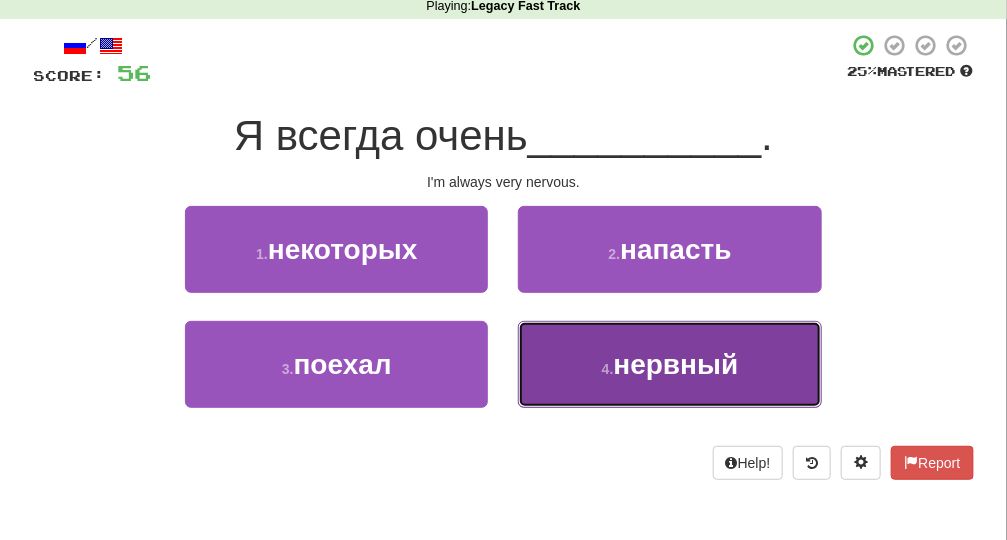 click on "нервный" at bounding box center [676, 364] 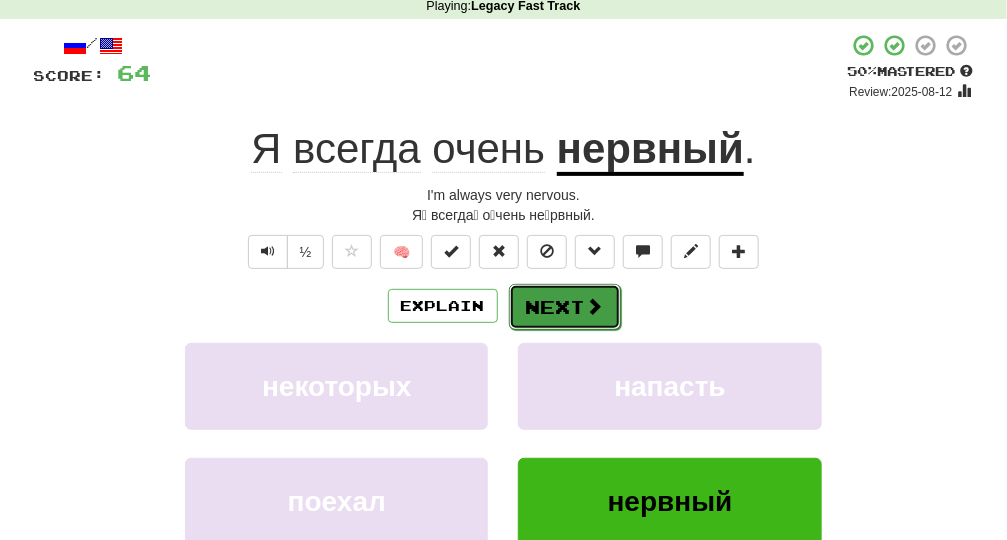 click at bounding box center (595, 306) 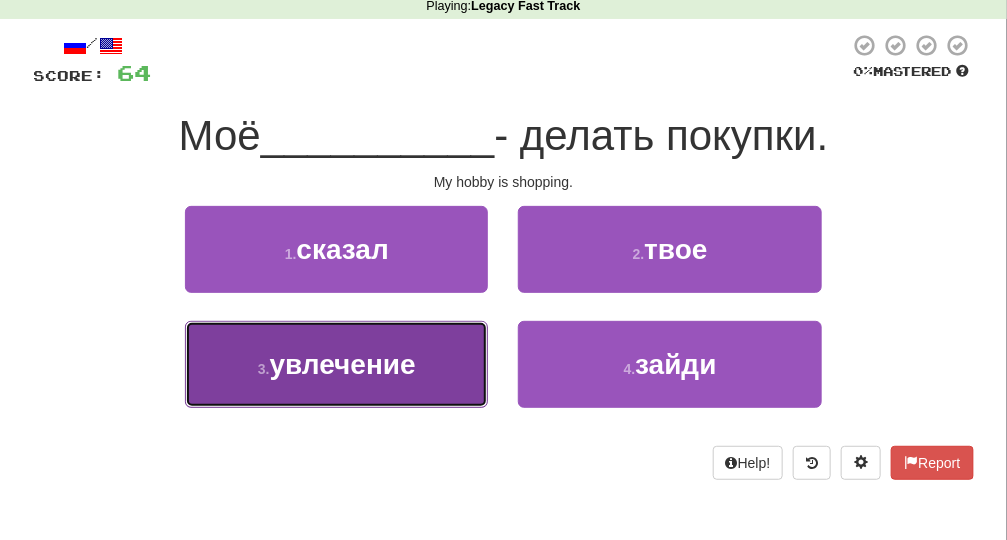 click on "3 .  увлечение" at bounding box center (336, 364) 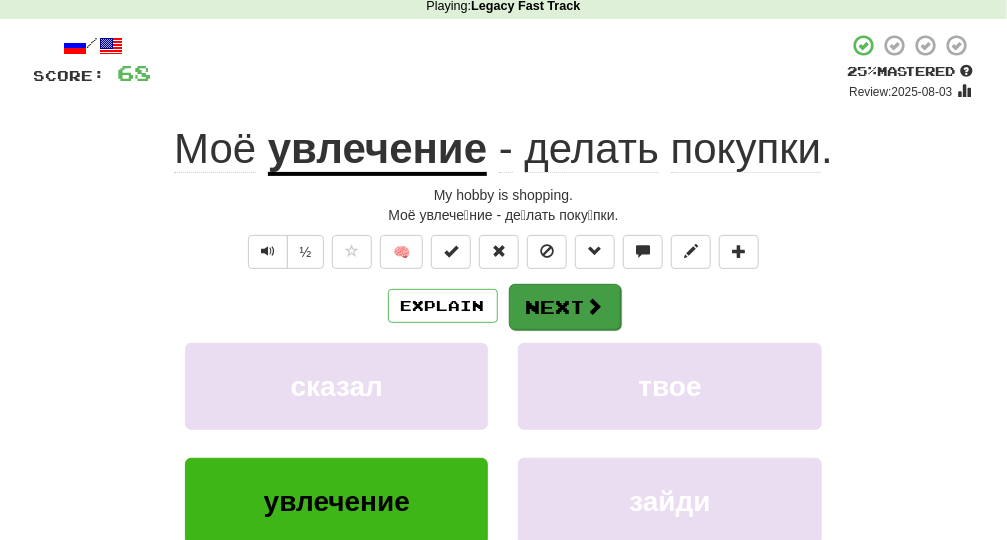 click on "Next" at bounding box center [565, 307] 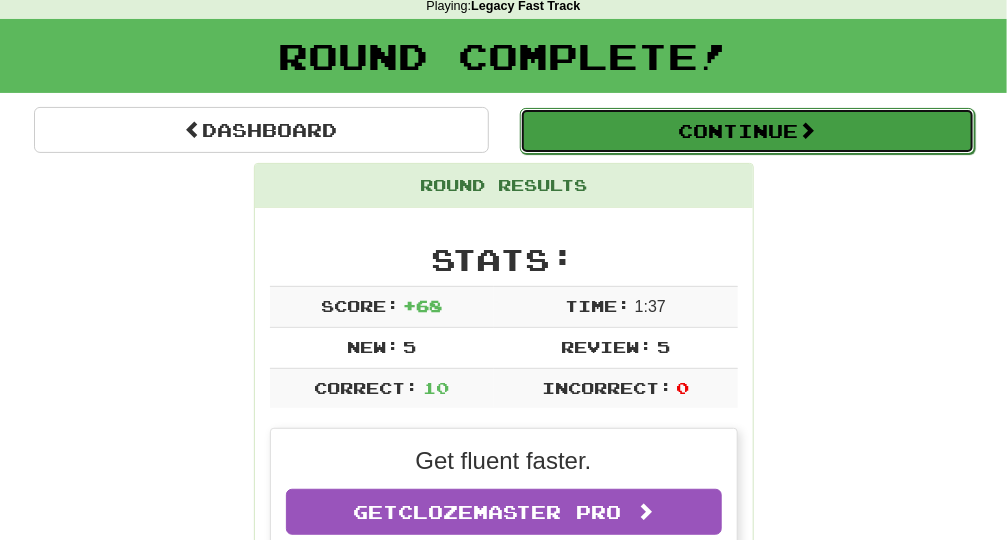 click on "Continue" at bounding box center (747, 131) 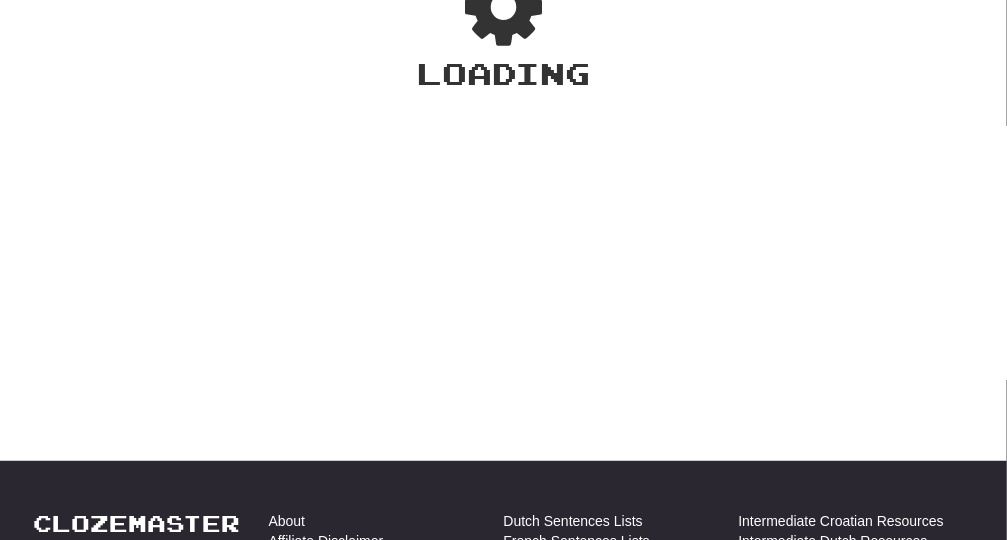 scroll, scrollTop: 89, scrollLeft: 0, axis: vertical 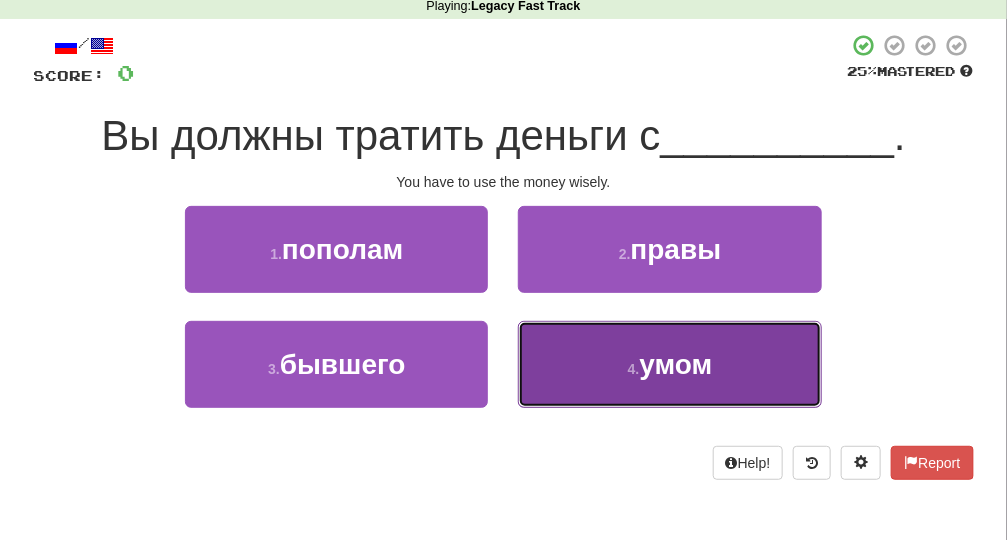 click on "4 .  умом" at bounding box center [669, 364] 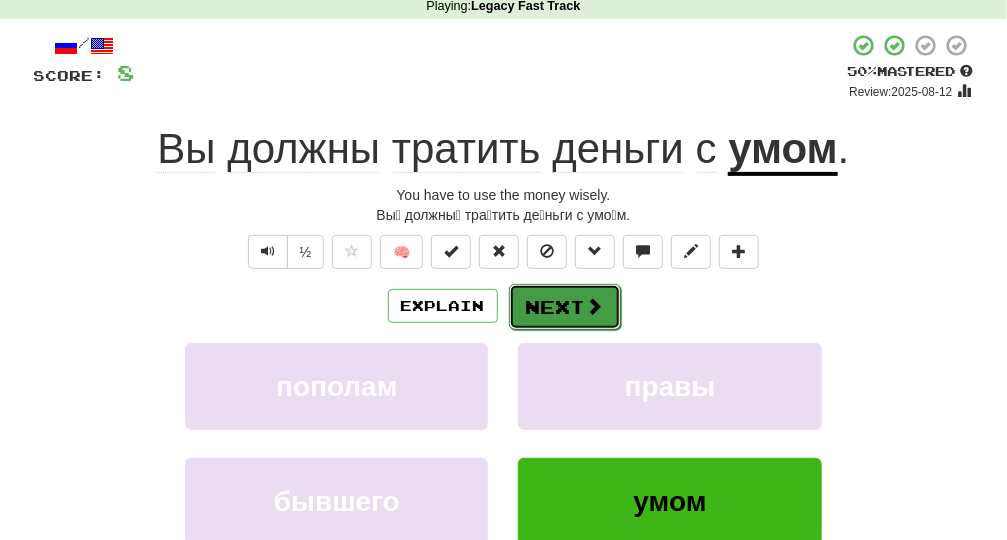 click at bounding box center (595, 306) 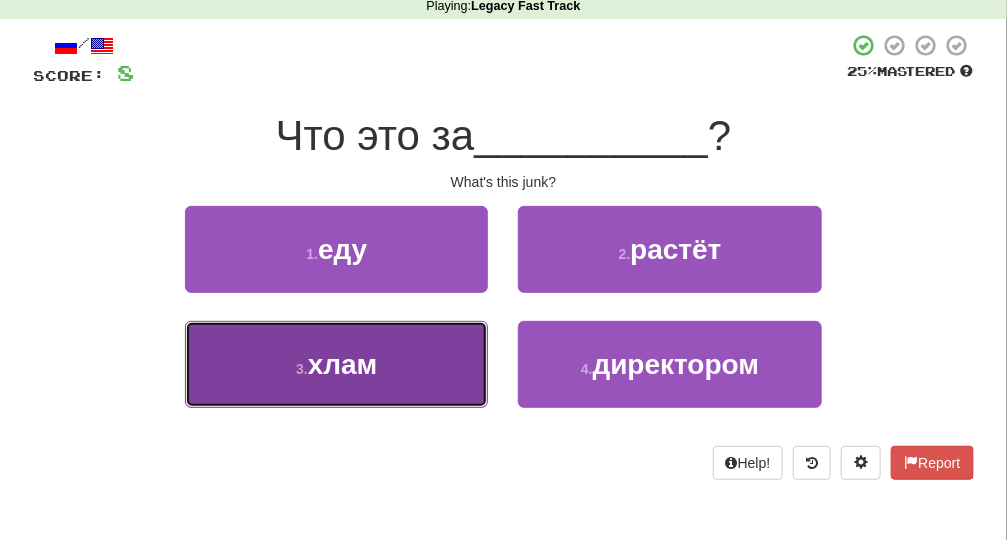 click on "3 .  хлам" at bounding box center (336, 364) 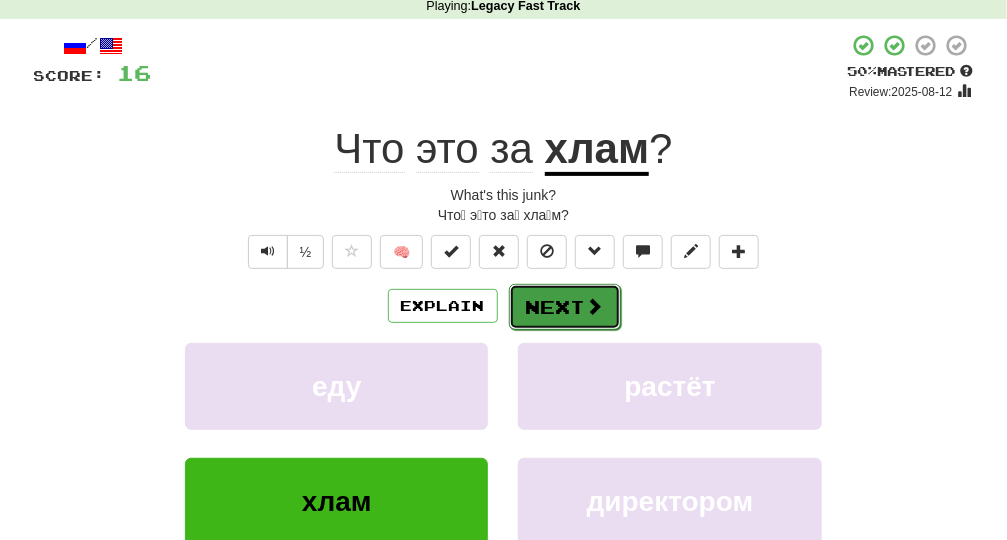 click on "Next" at bounding box center [565, 307] 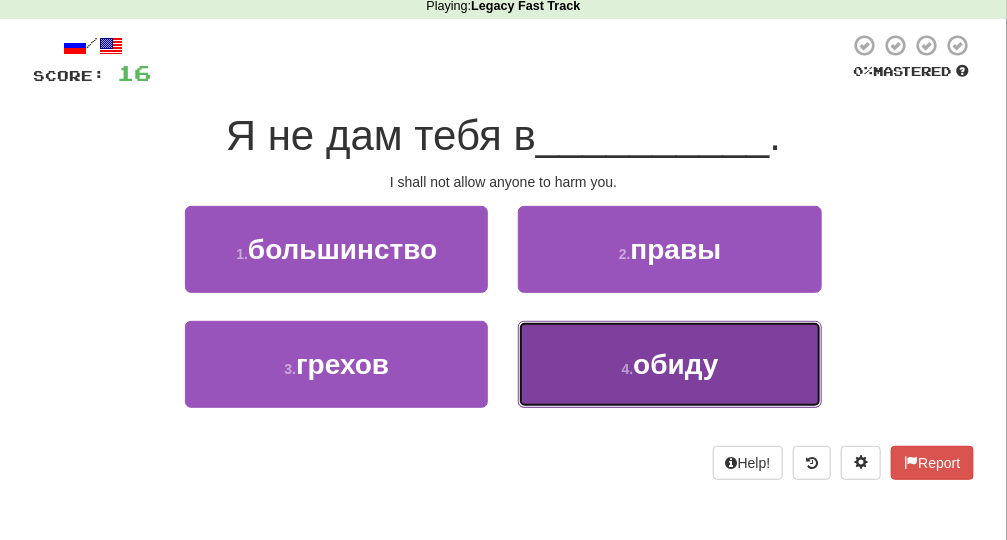 click on "обиду" at bounding box center [675, 364] 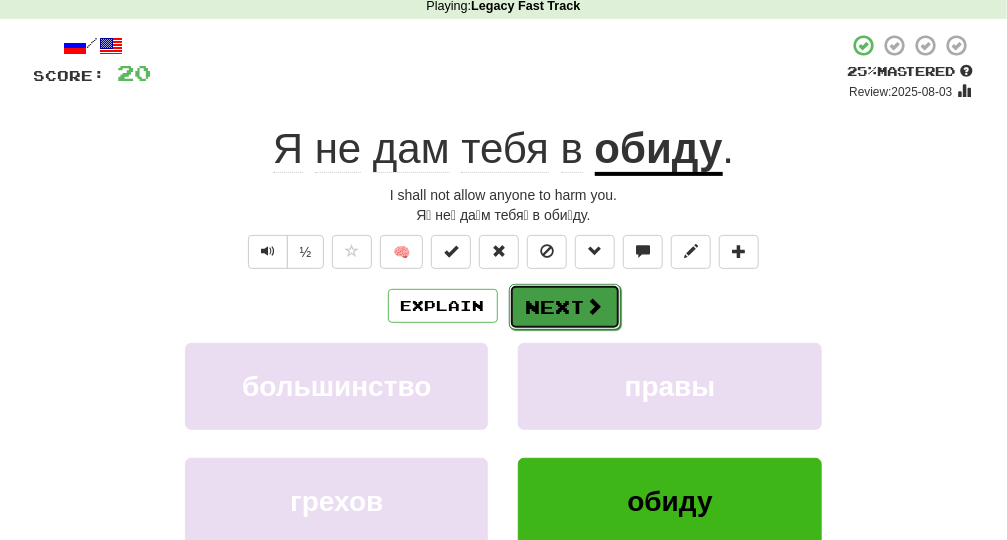 click at bounding box center [595, 306] 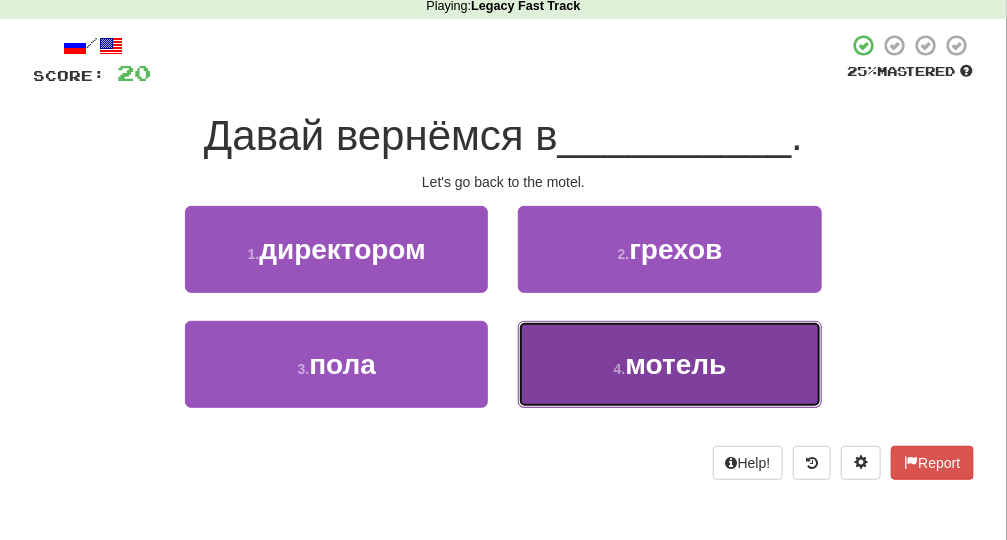 click on "4 .  мотель" at bounding box center (669, 364) 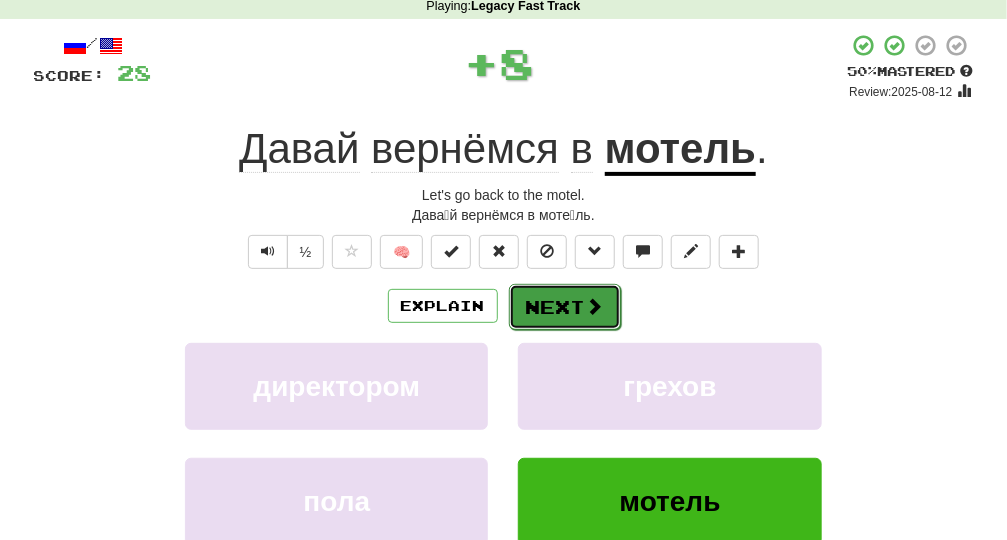 click at bounding box center (595, 306) 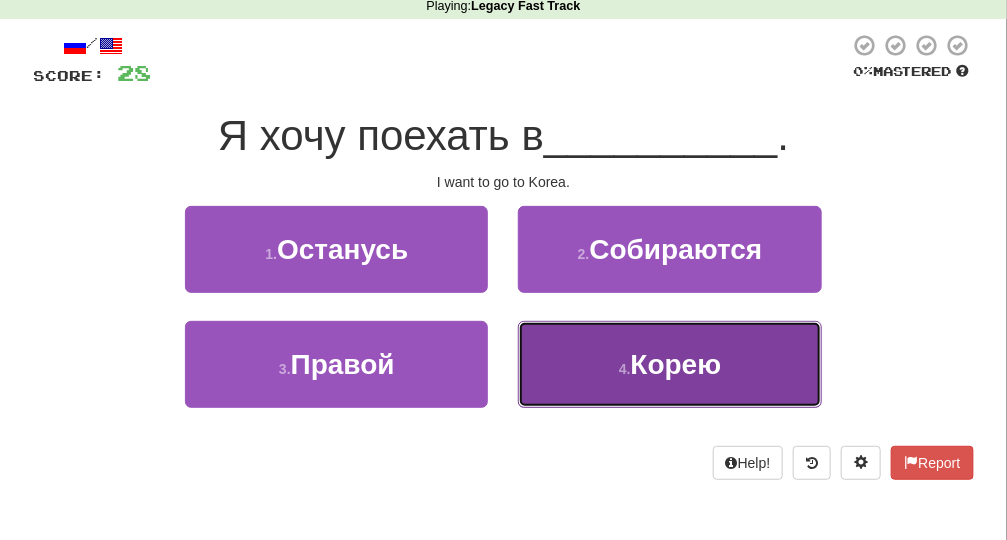 click on "4 .  Корею" at bounding box center [669, 364] 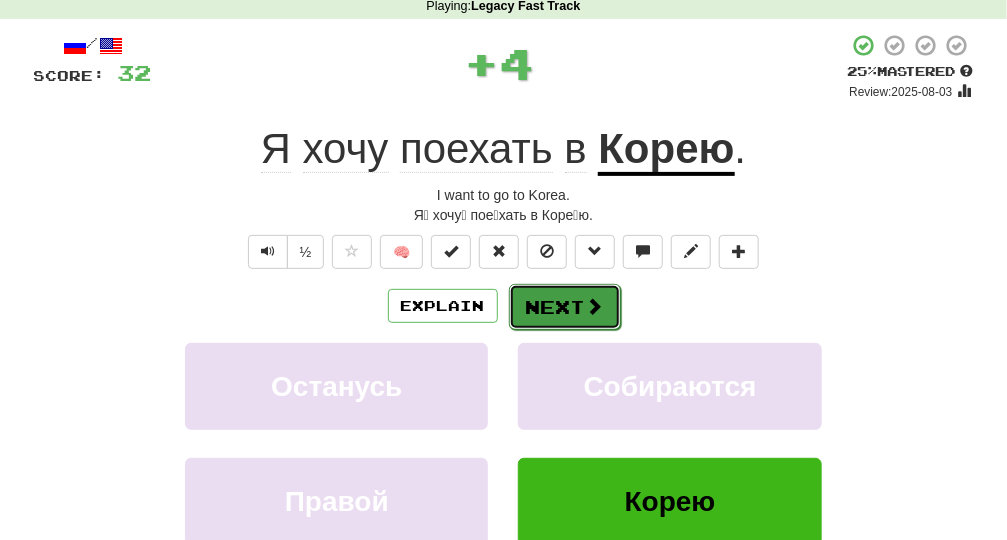 click on "Next" at bounding box center (565, 307) 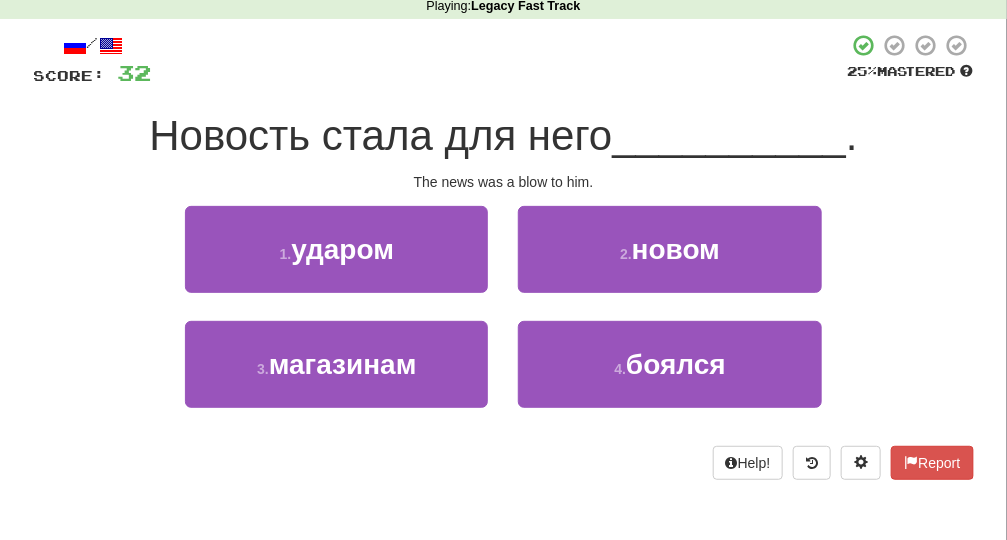 click on "1 .  ударом" at bounding box center (336, 249) 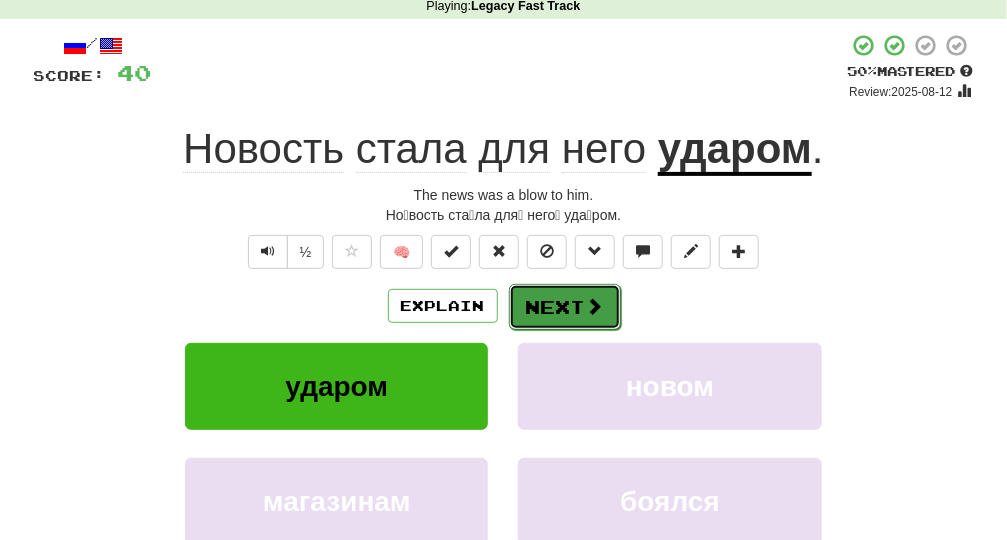 click on "Next" at bounding box center [565, 307] 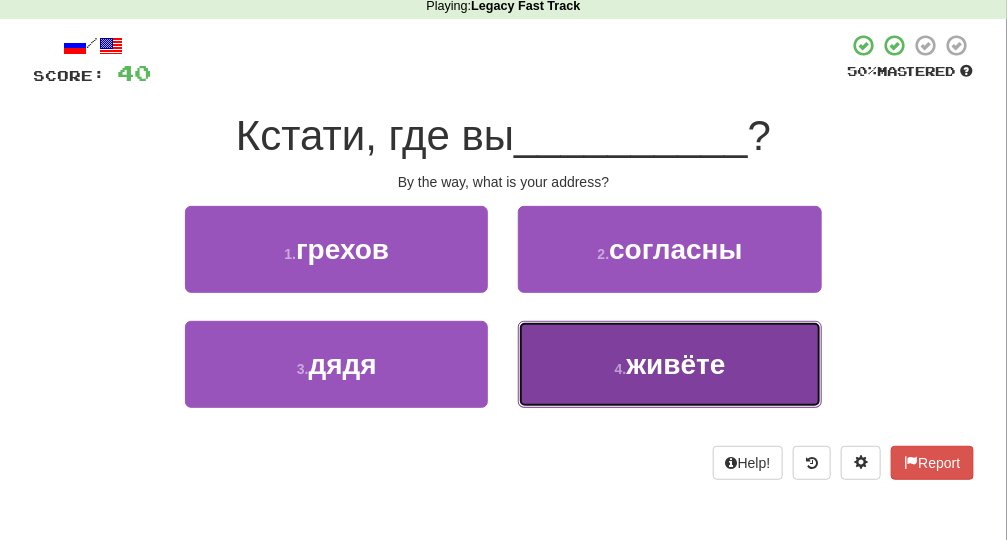click on "живёте" at bounding box center [675, 364] 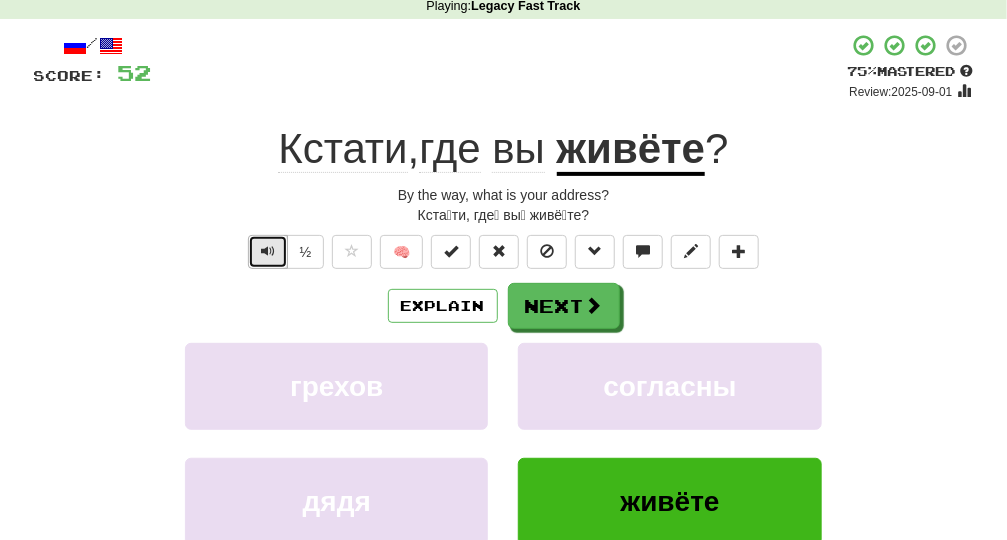 click at bounding box center (268, 252) 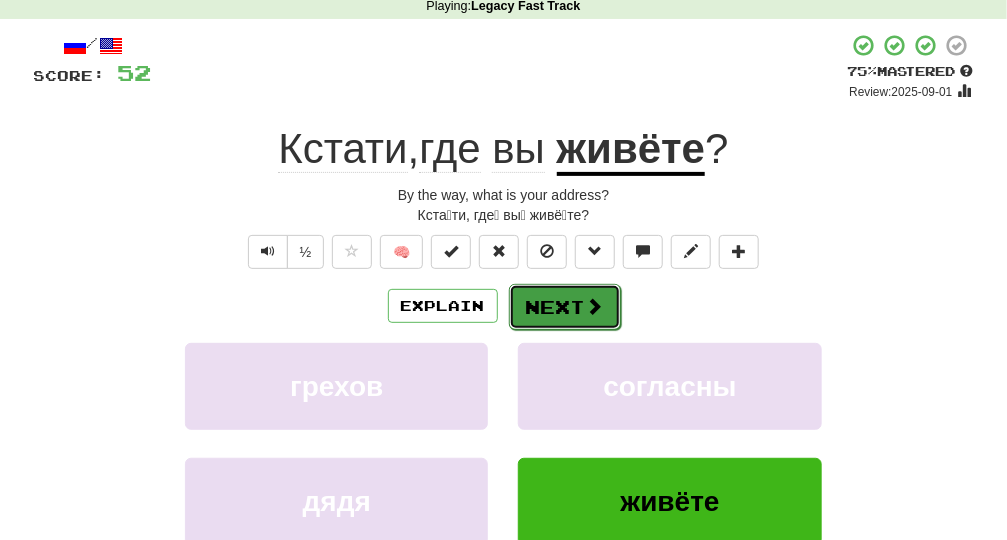 click at bounding box center (595, 306) 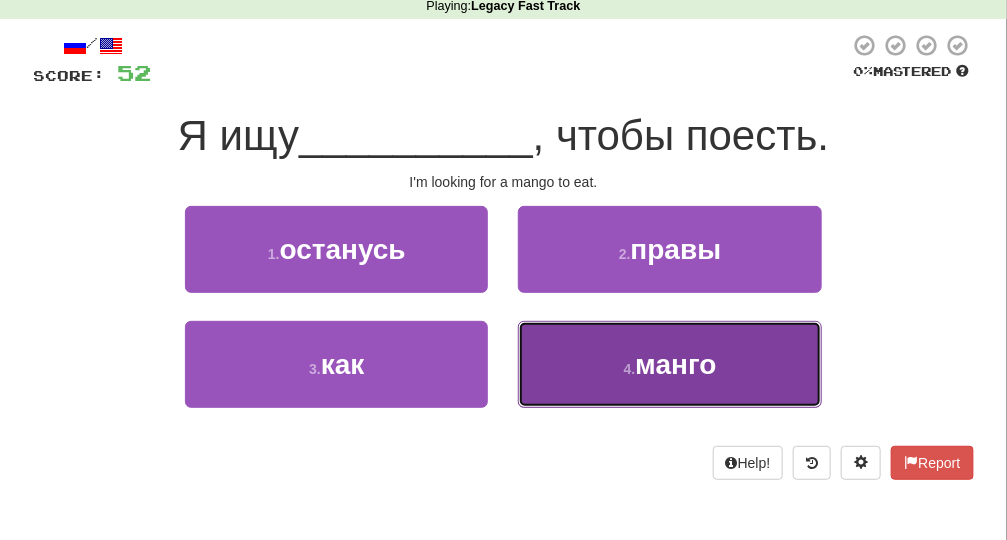 click on "4 .  манго" at bounding box center [669, 364] 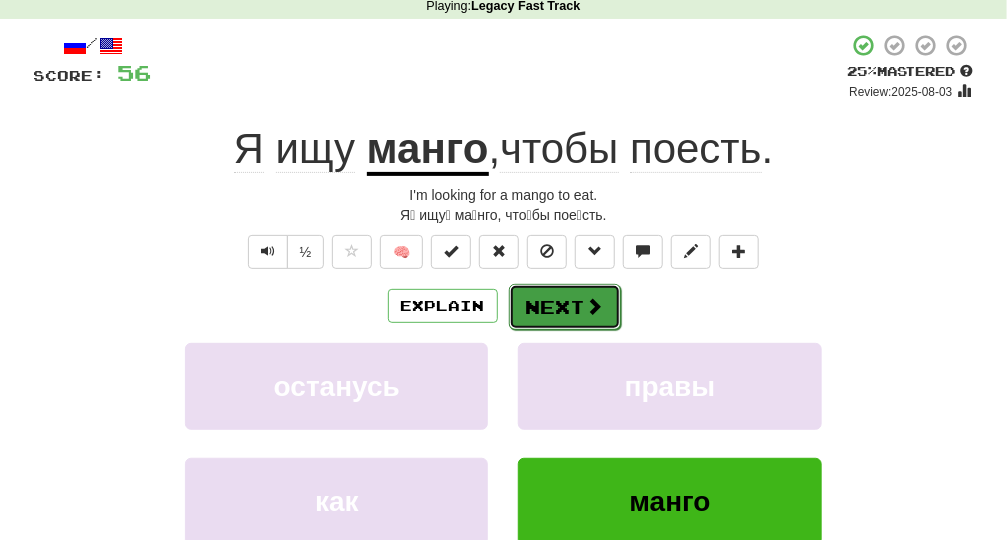 click on "Next" at bounding box center (565, 307) 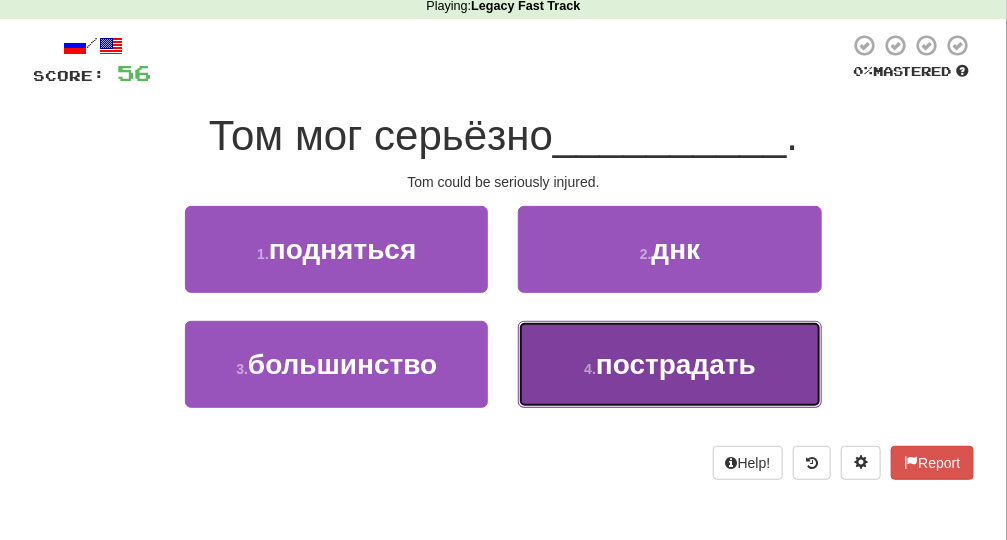click on "4 .  пострадать" at bounding box center [669, 364] 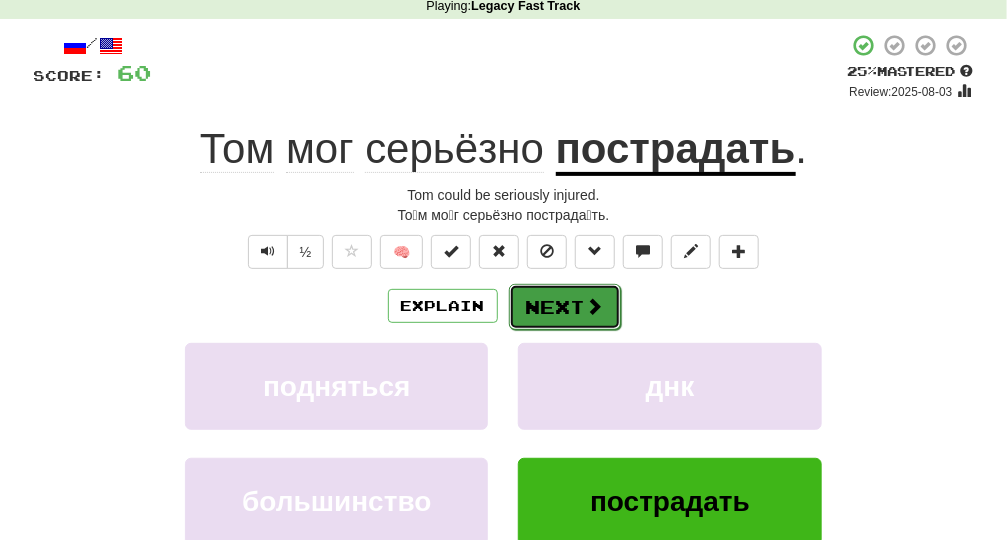 click at bounding box center [595, 306] 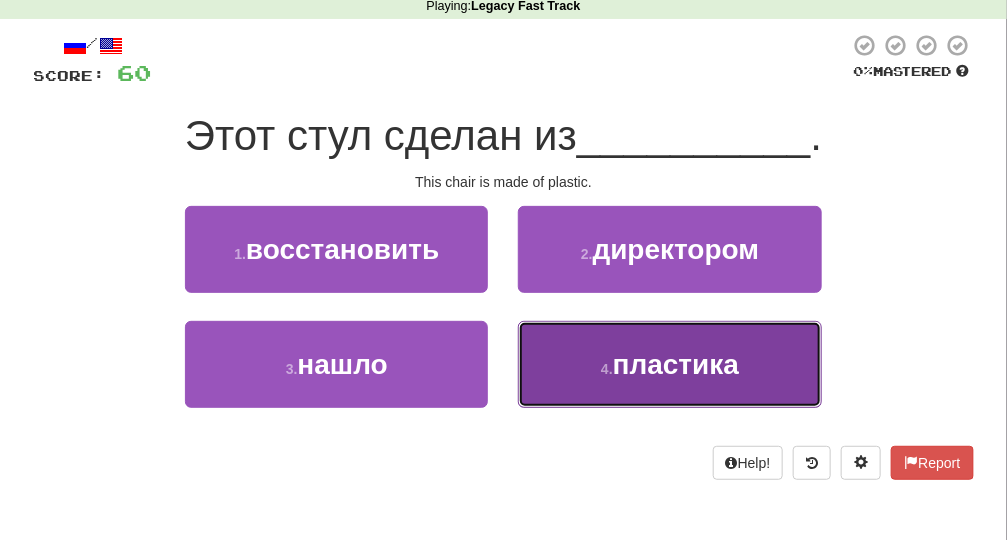 click on "4 .  пластика" at bounding box center [669, 364] 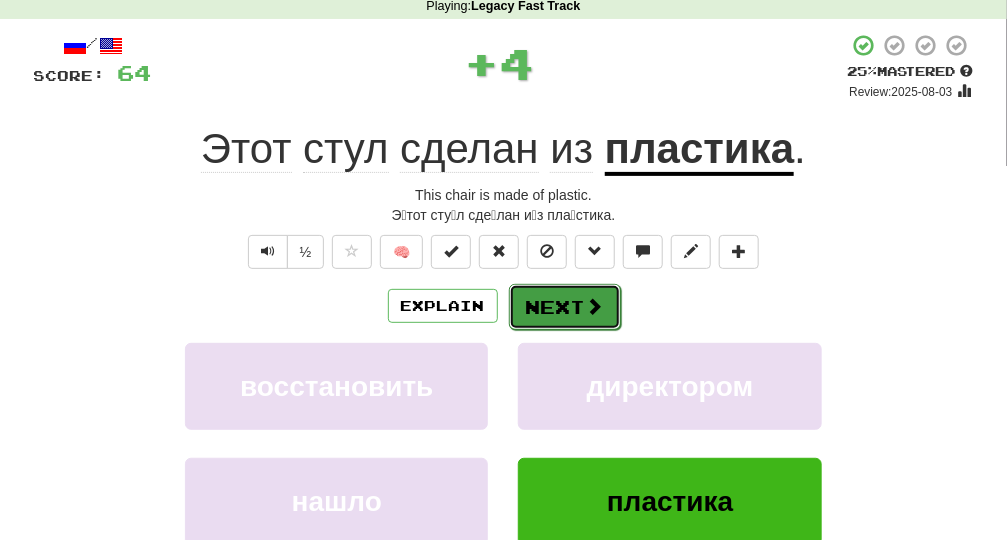 click on "Next" at bounding box center (565, 307) 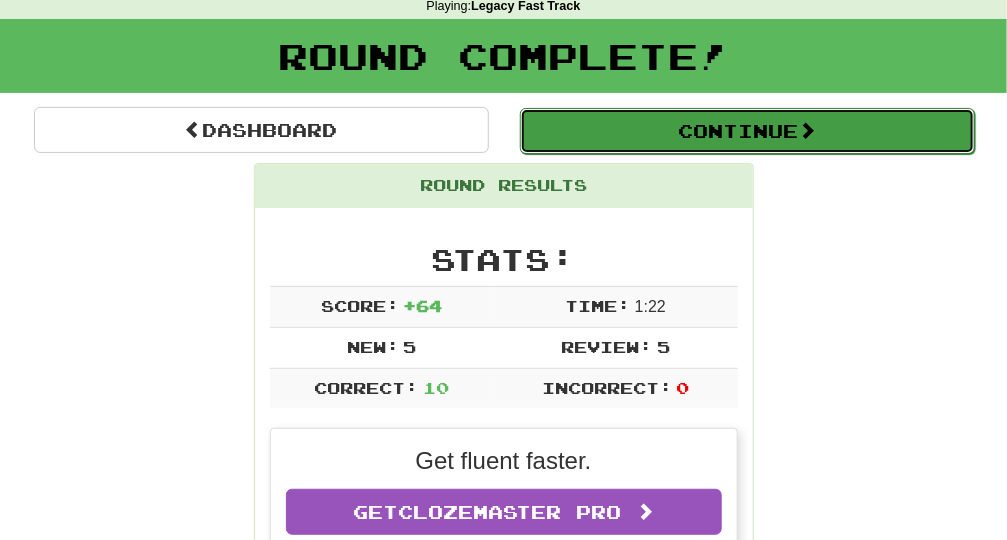 click on "Continue" at bounding box center [747, 131] 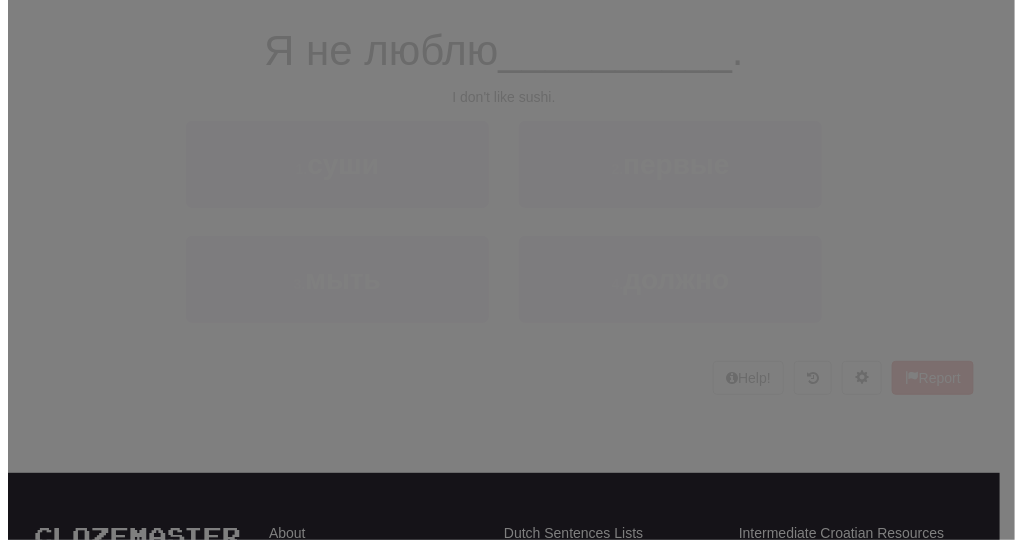 scroll, scrollTop: 89, scrollLeft: 0, axis: vertical 